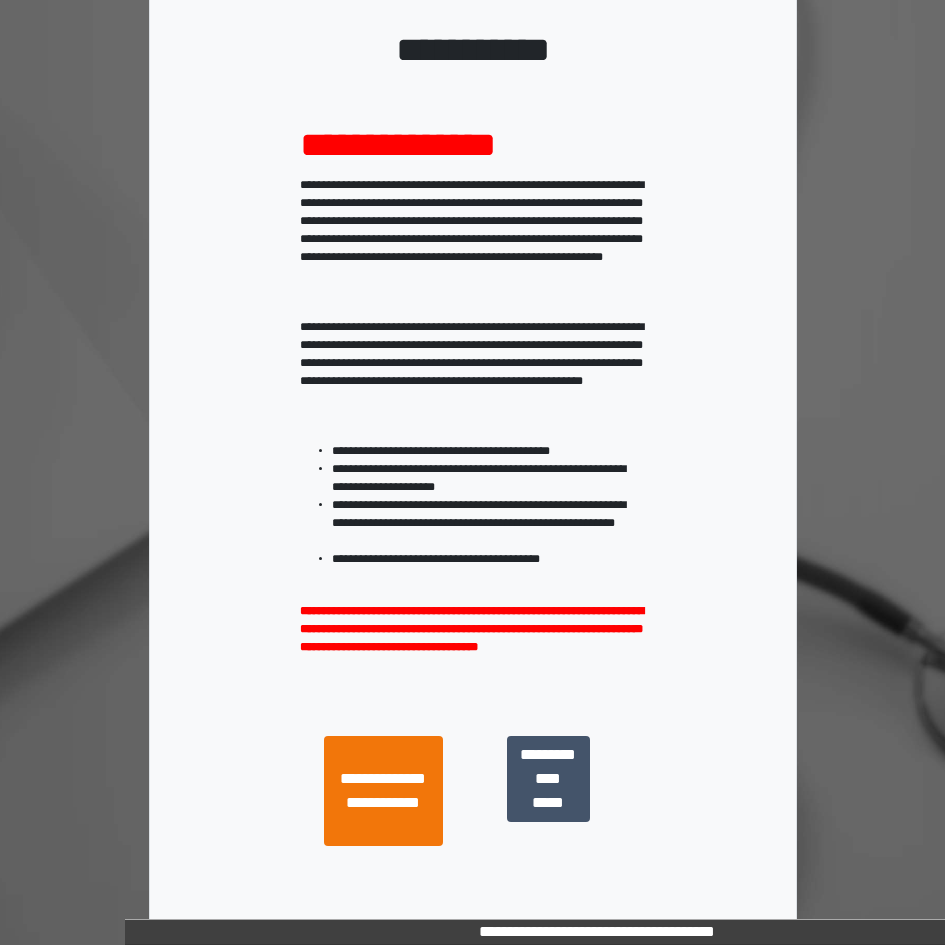 scroll, scrollTop: 222, scrollLeft: 0, axis: vertical 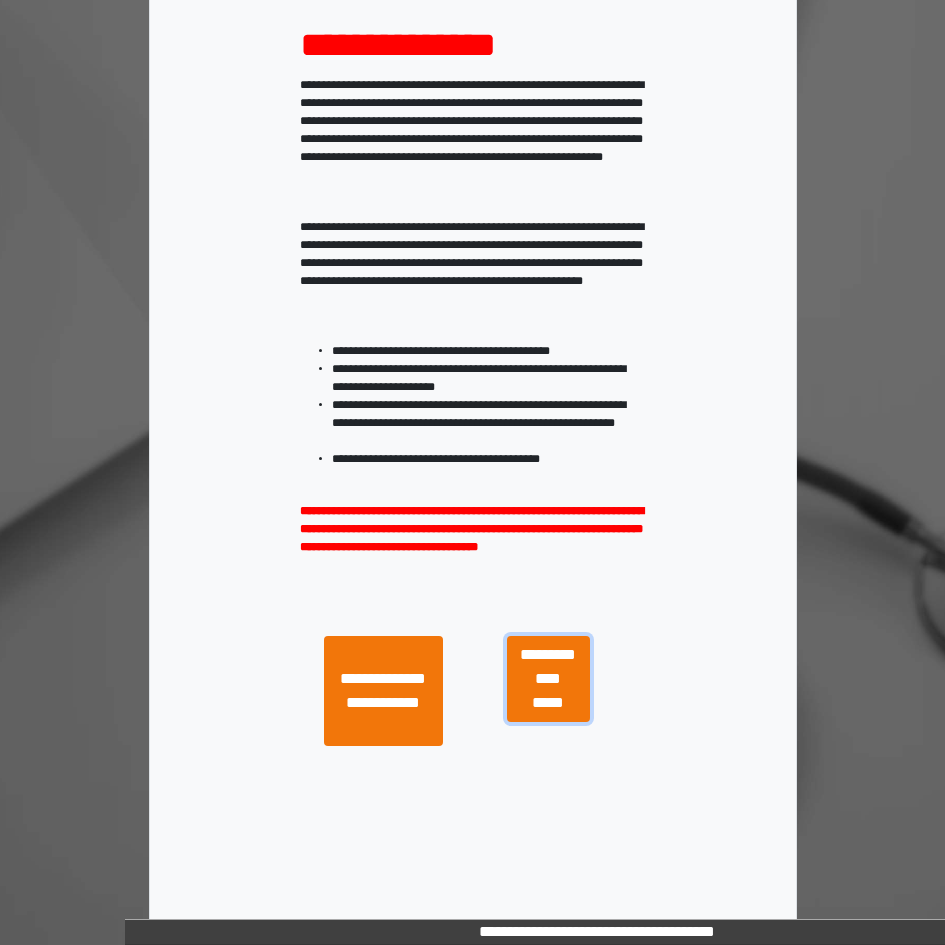 click on "**********" at bounding box center (548, 679) 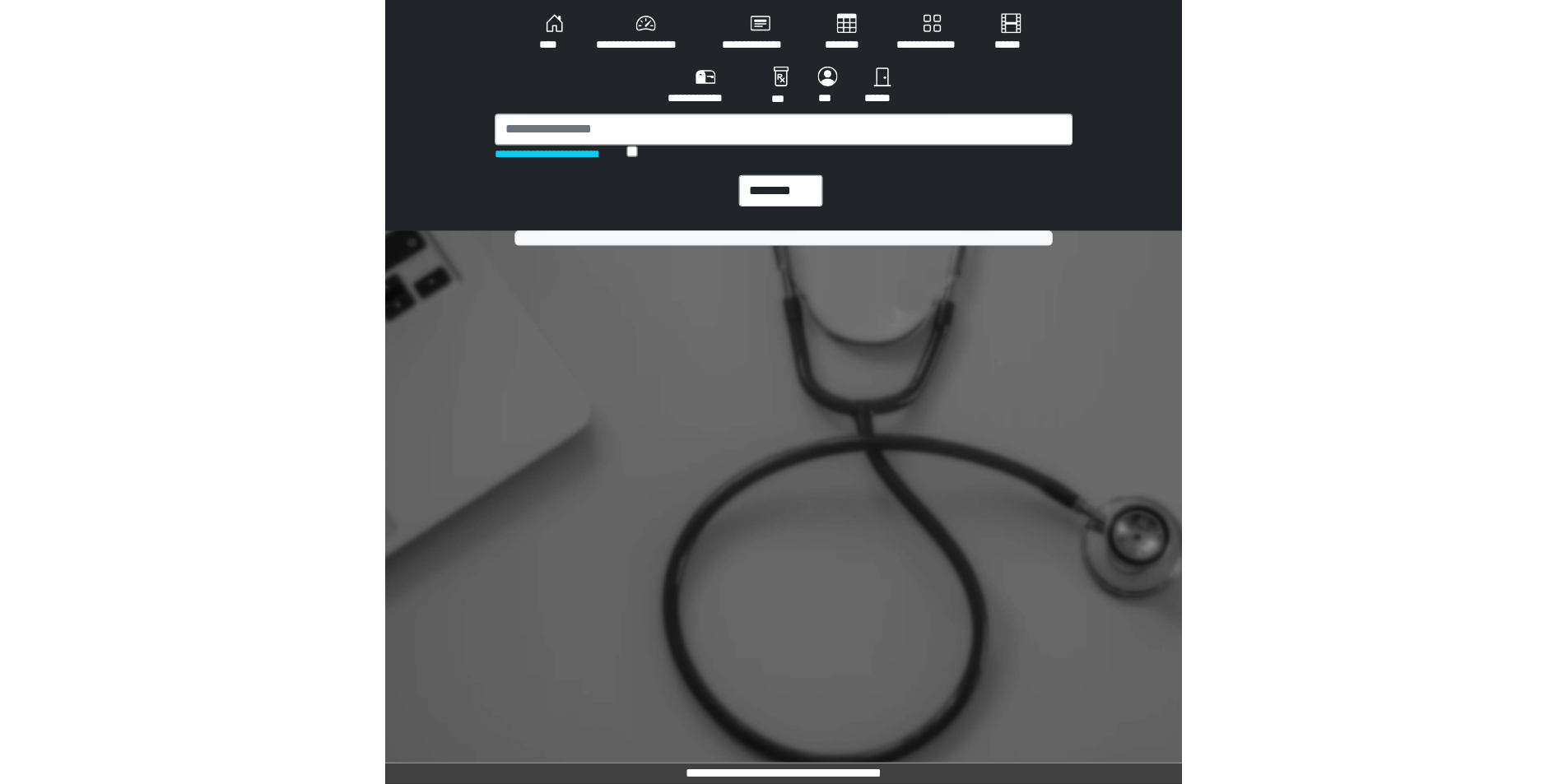 scroll, scrollTop: 0, scrollLeft: 0, axis: both 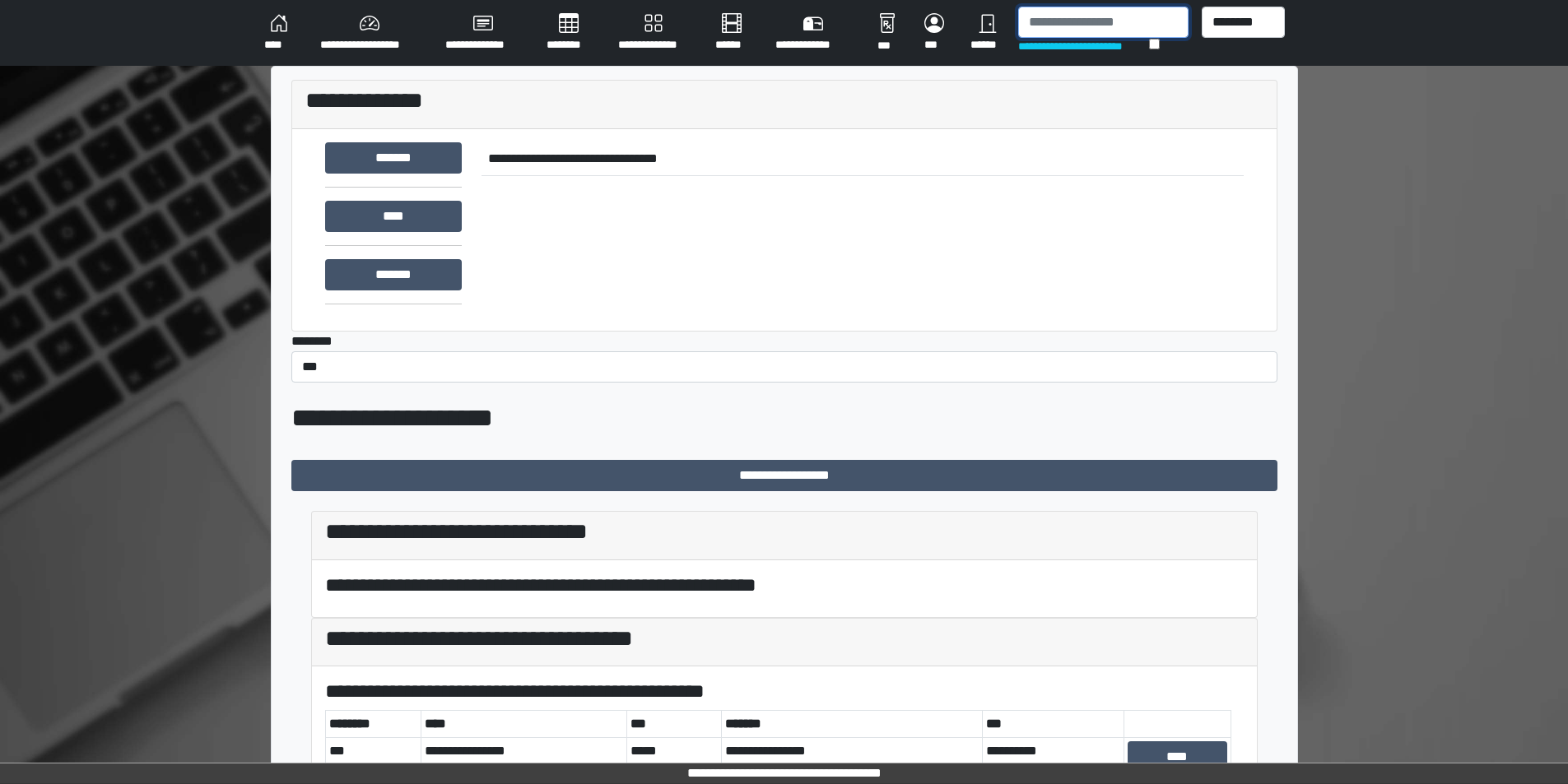 click at bounding box center [1103, 22] 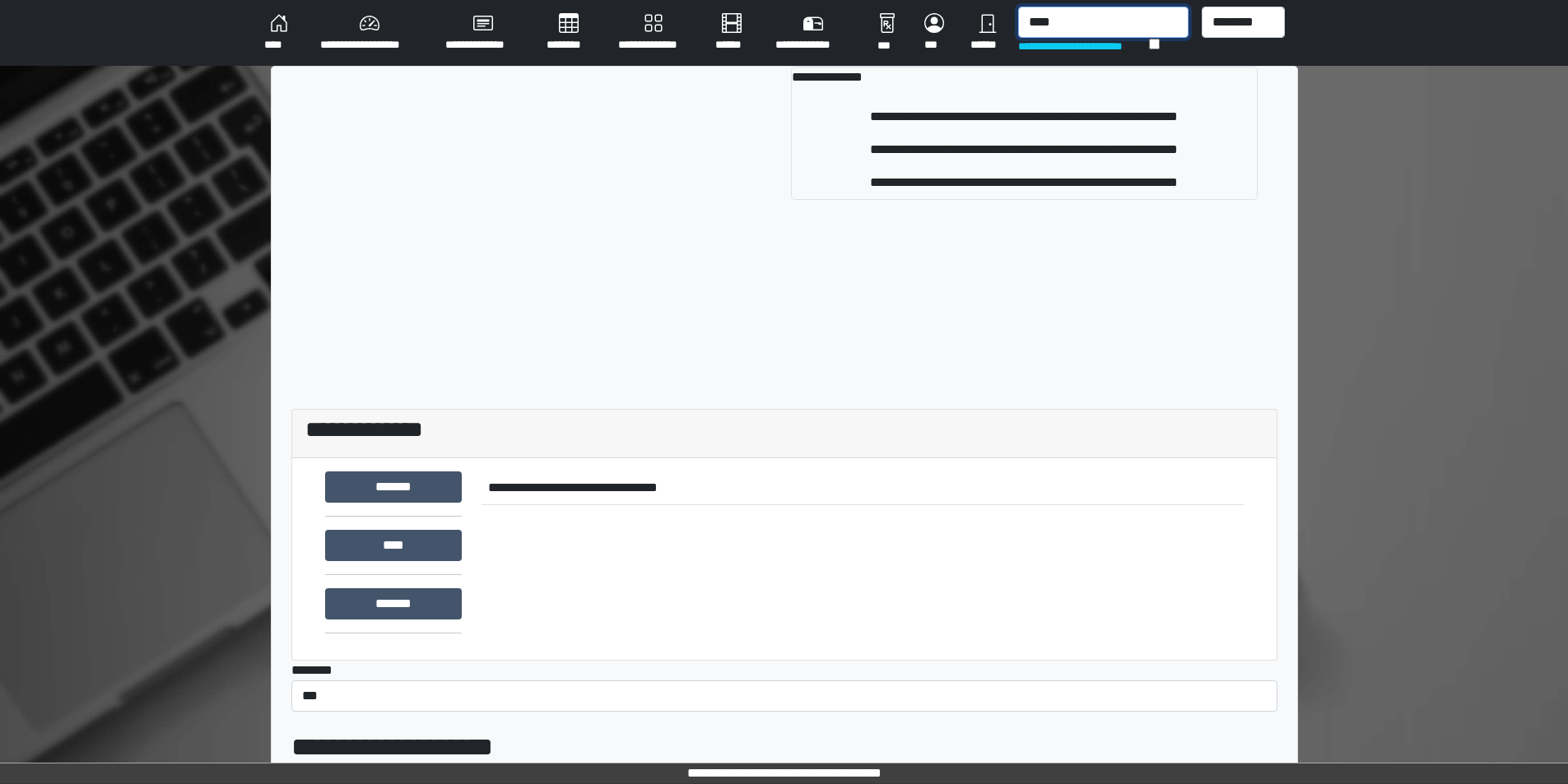 type on "****" 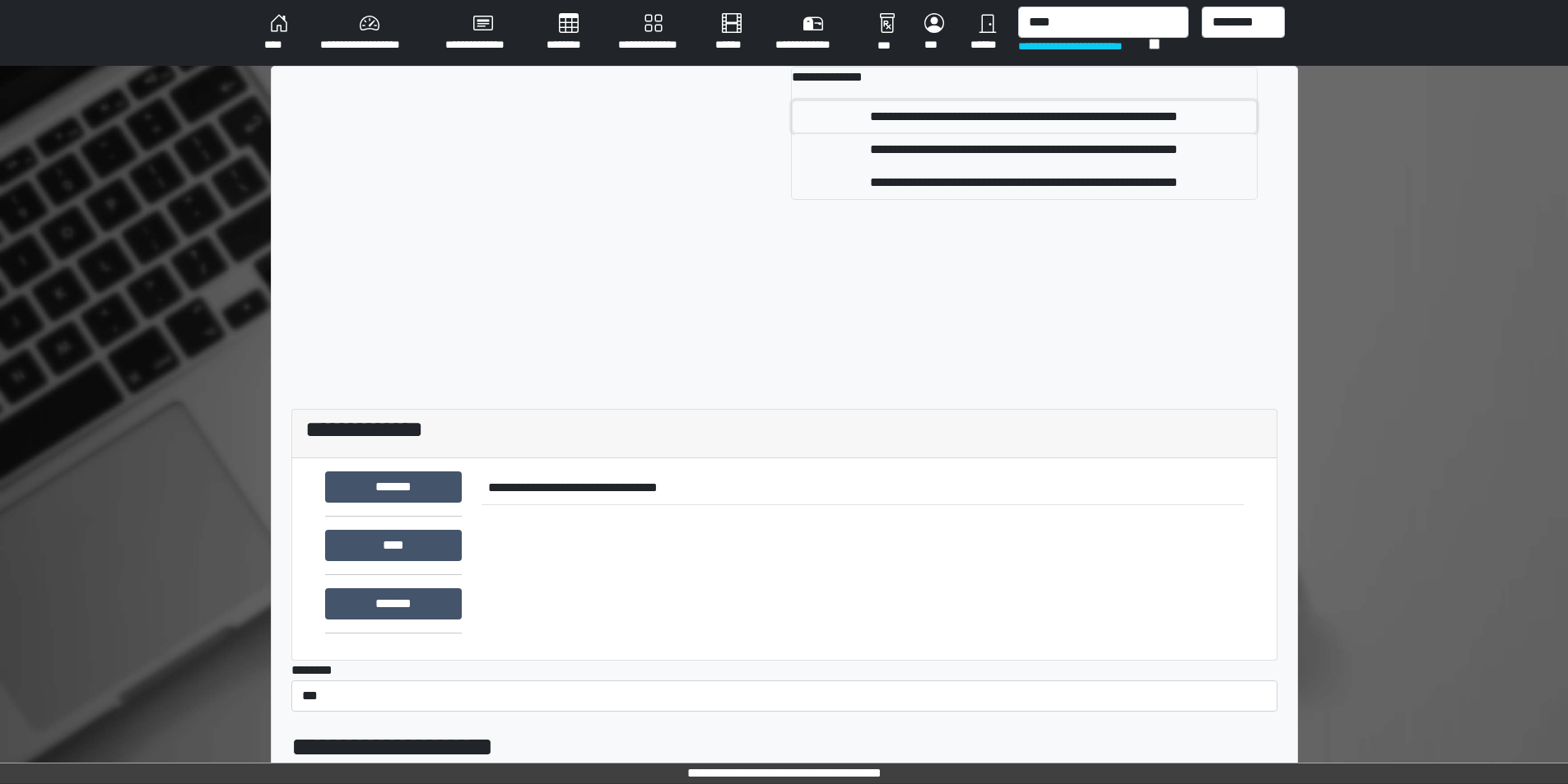 click on "**********" at bounding box center [1024, 117] 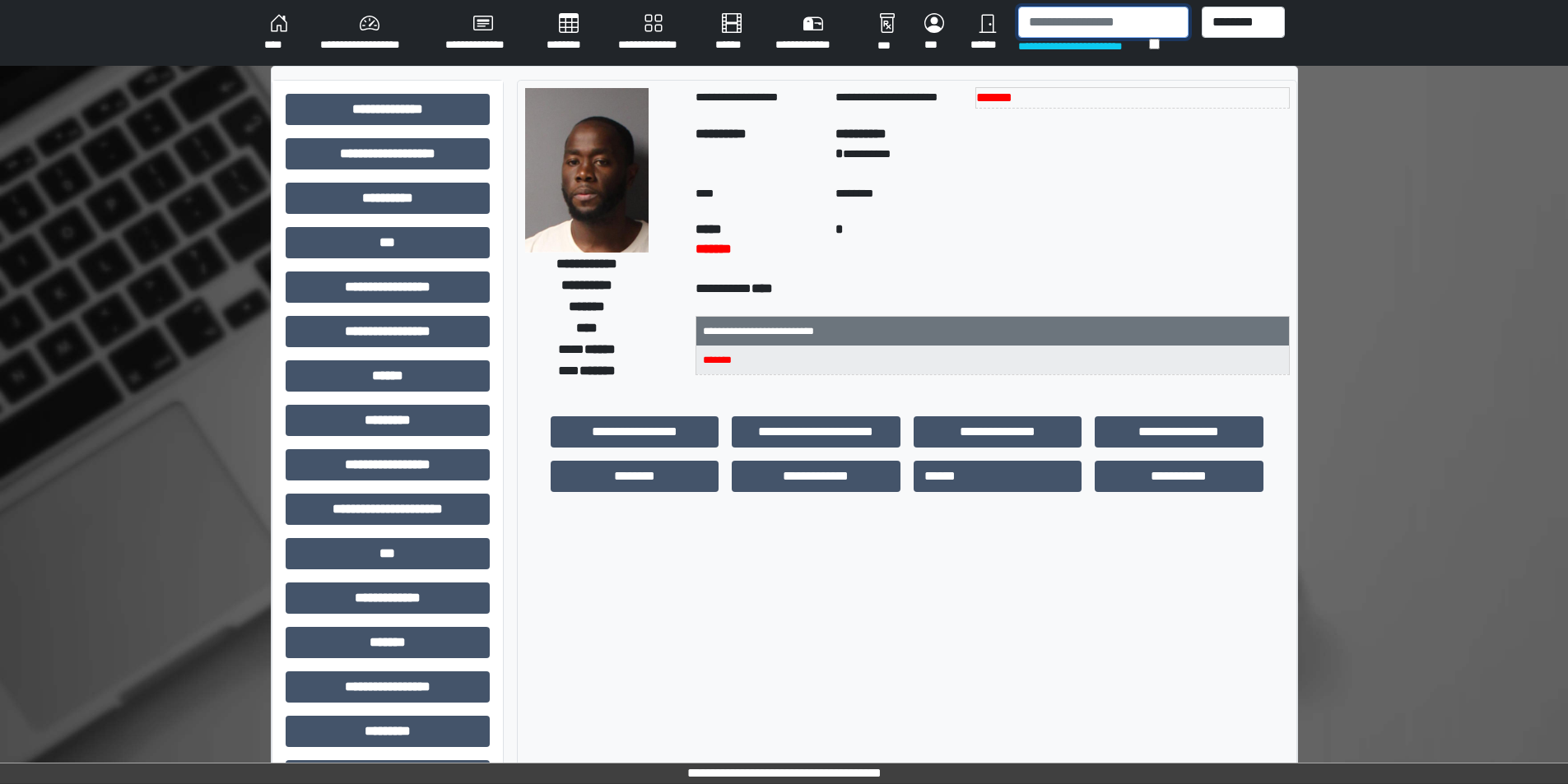 click at bounding box center (1103, 22) 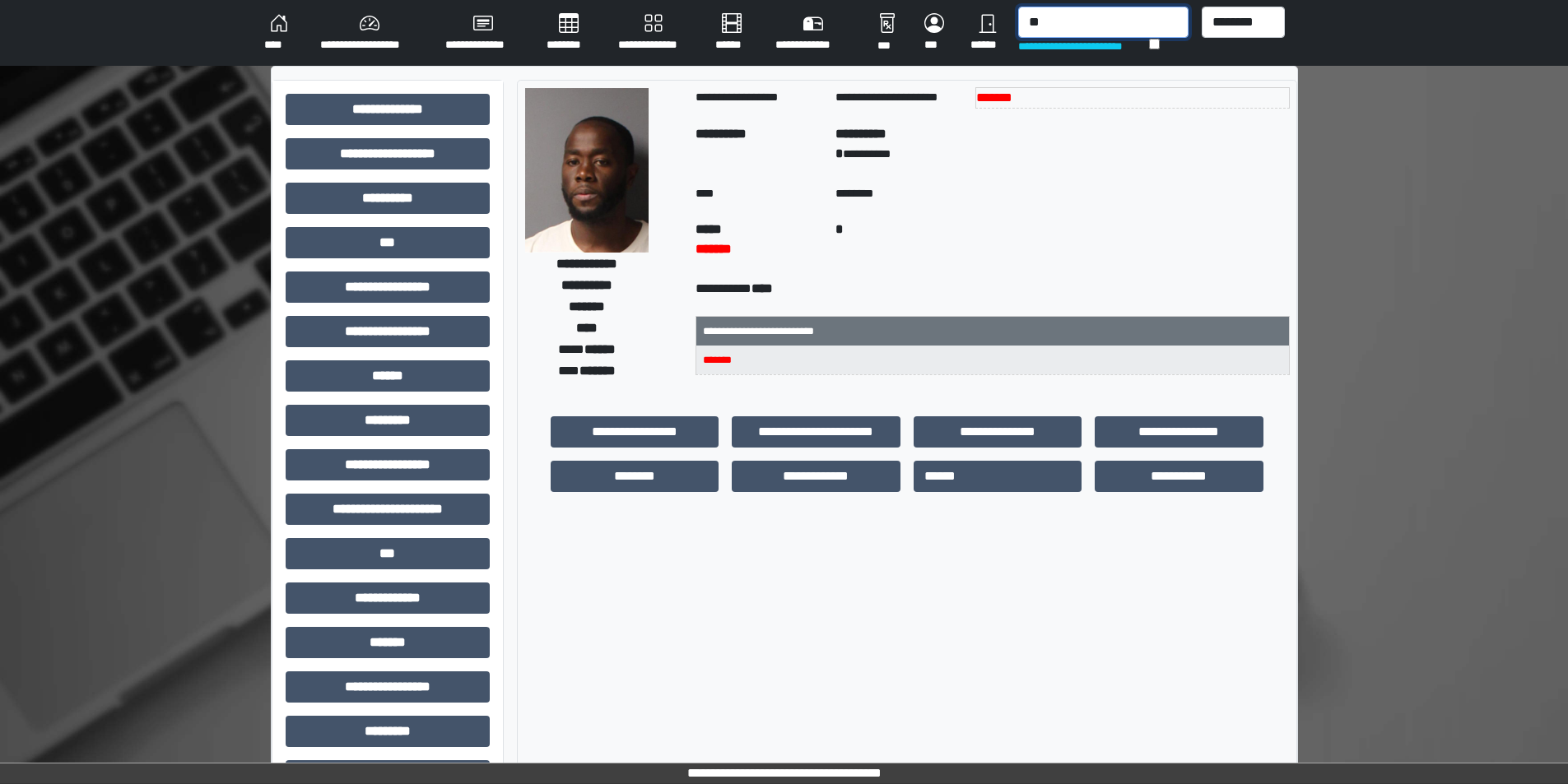 type on "*" 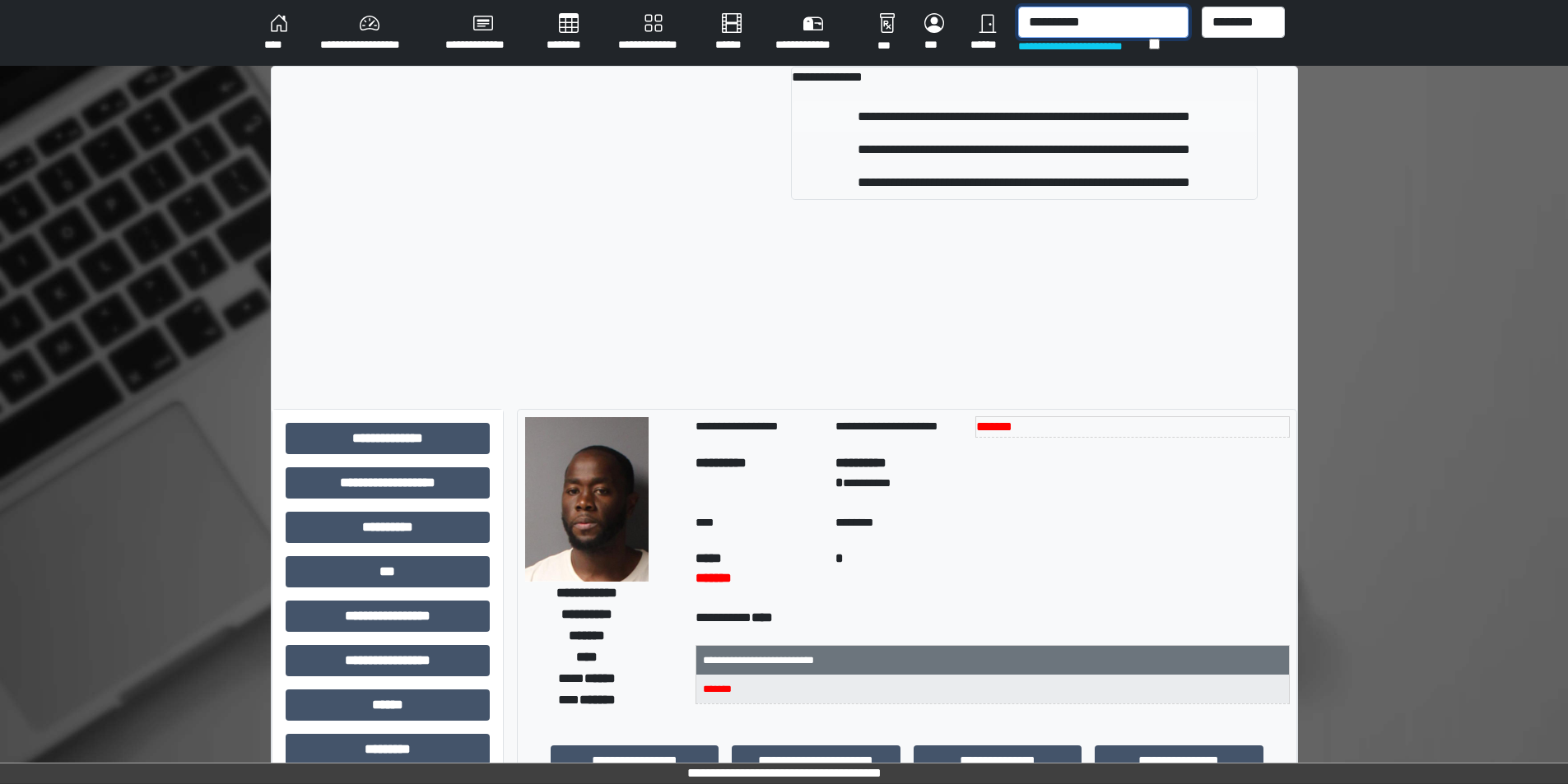 type on "**********" 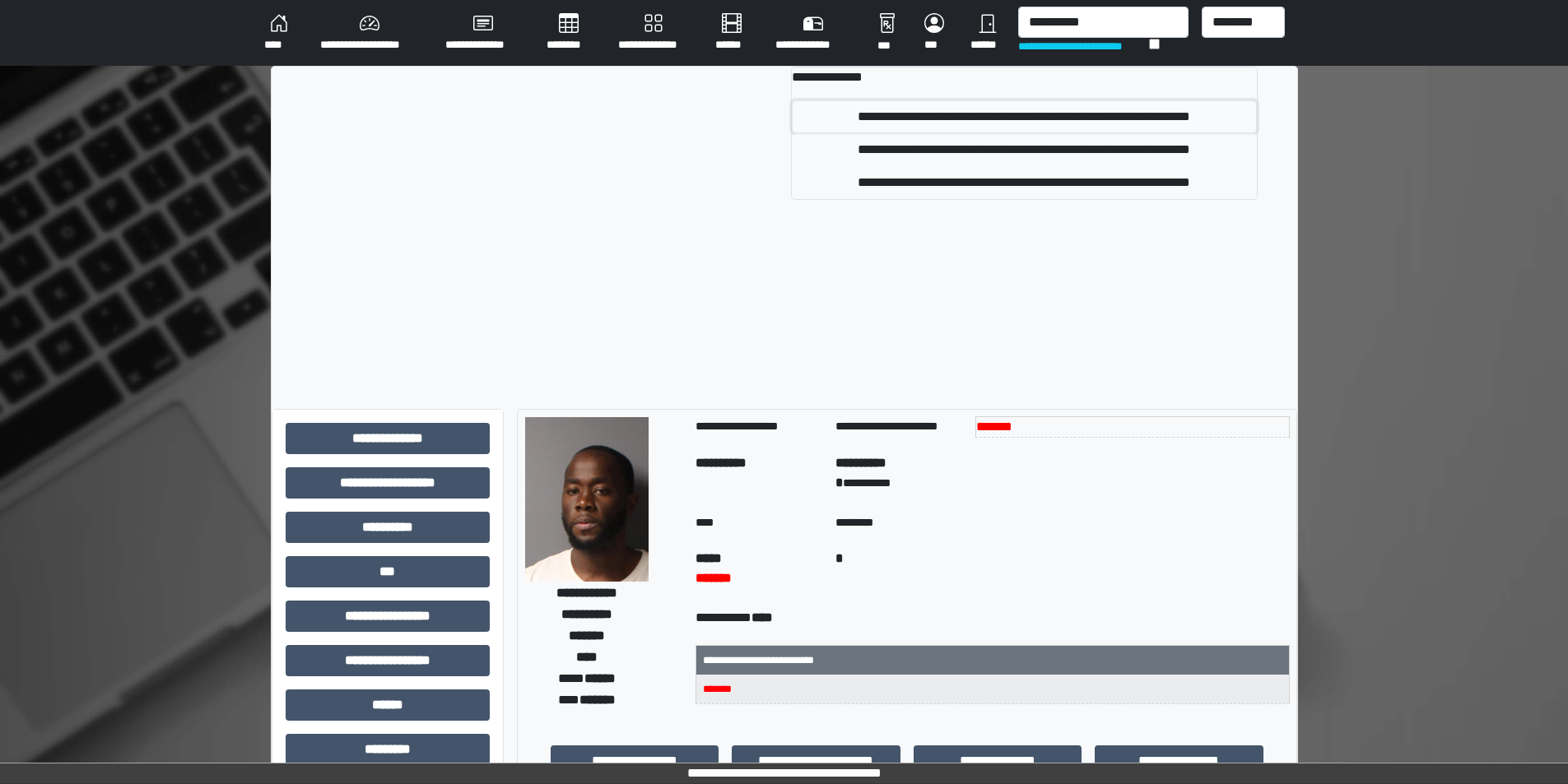 click on "**********" at bounding box center [1024, 117] 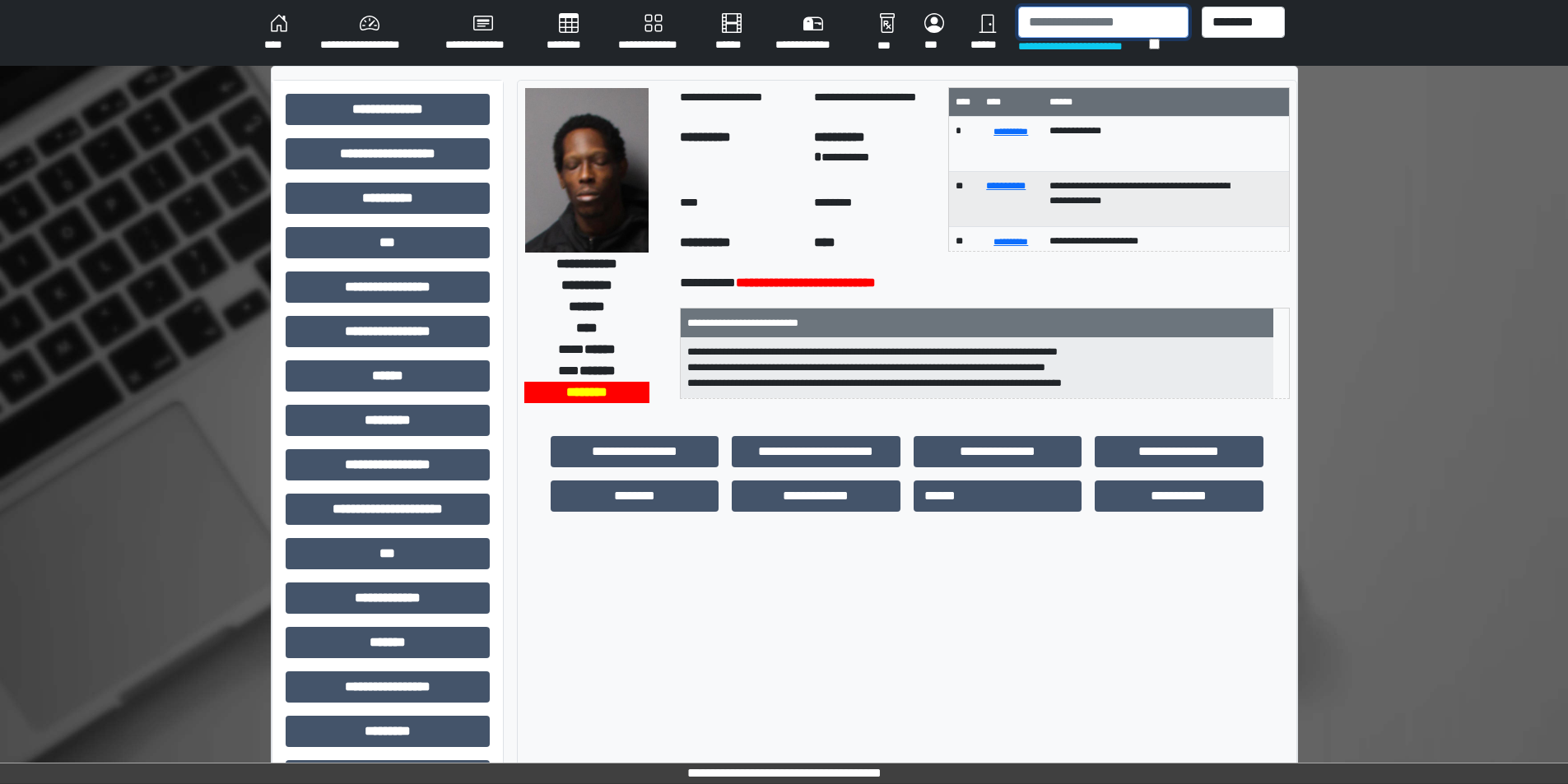 click at bounding box center (1103, 22) 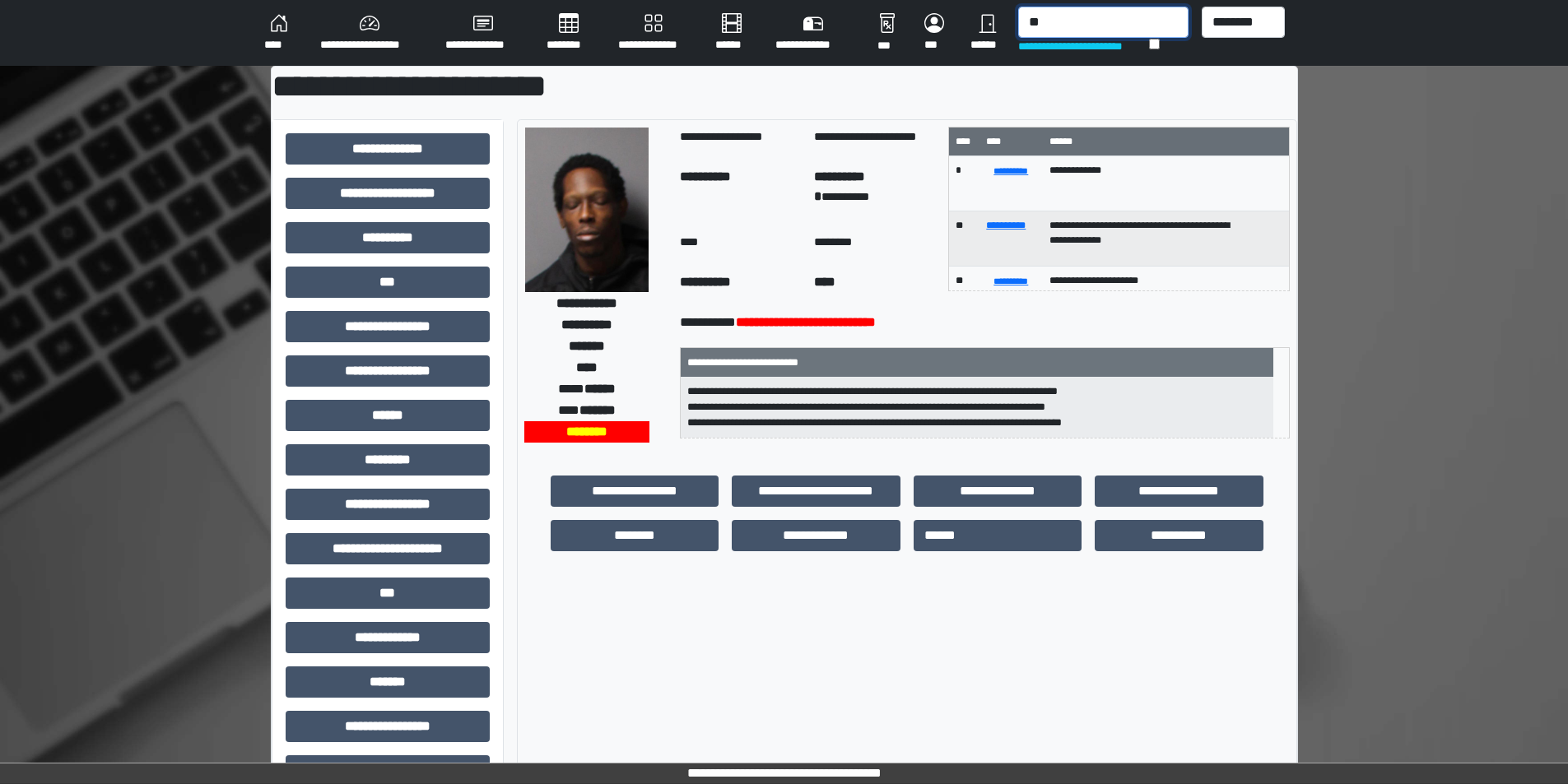 type on "*" 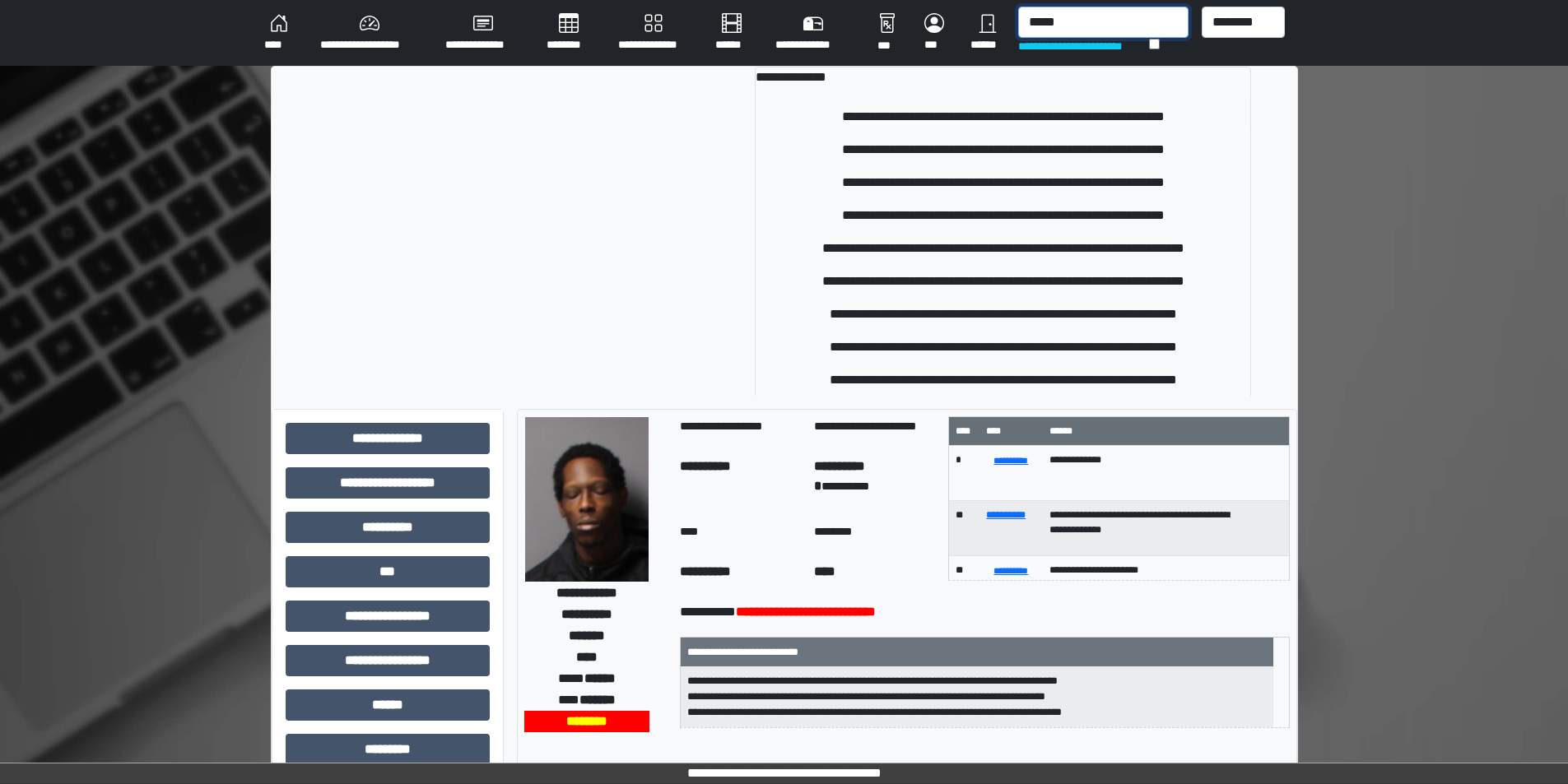 type on "*****" 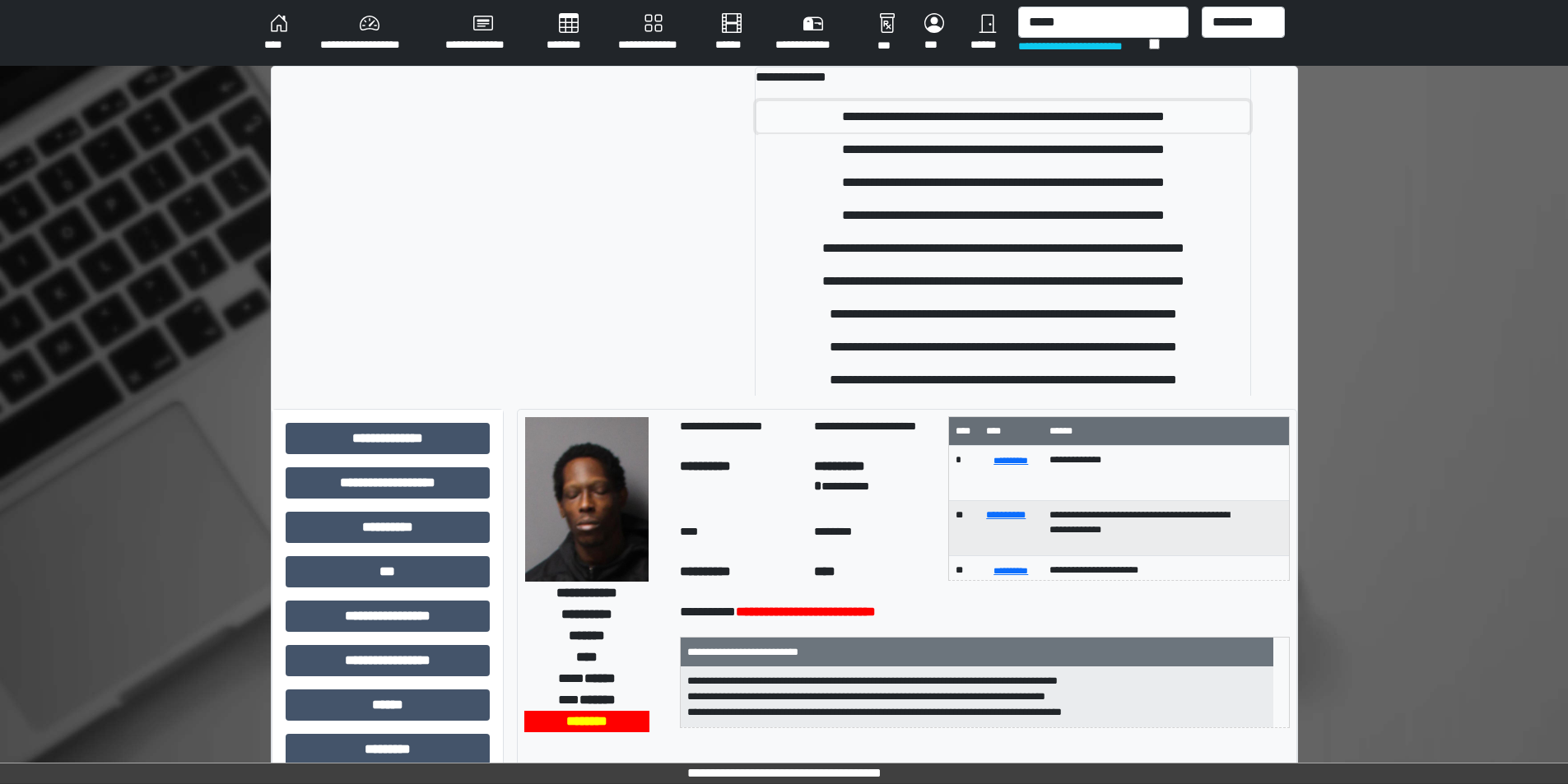 click on "**********" at bounding box center [1003, 117] 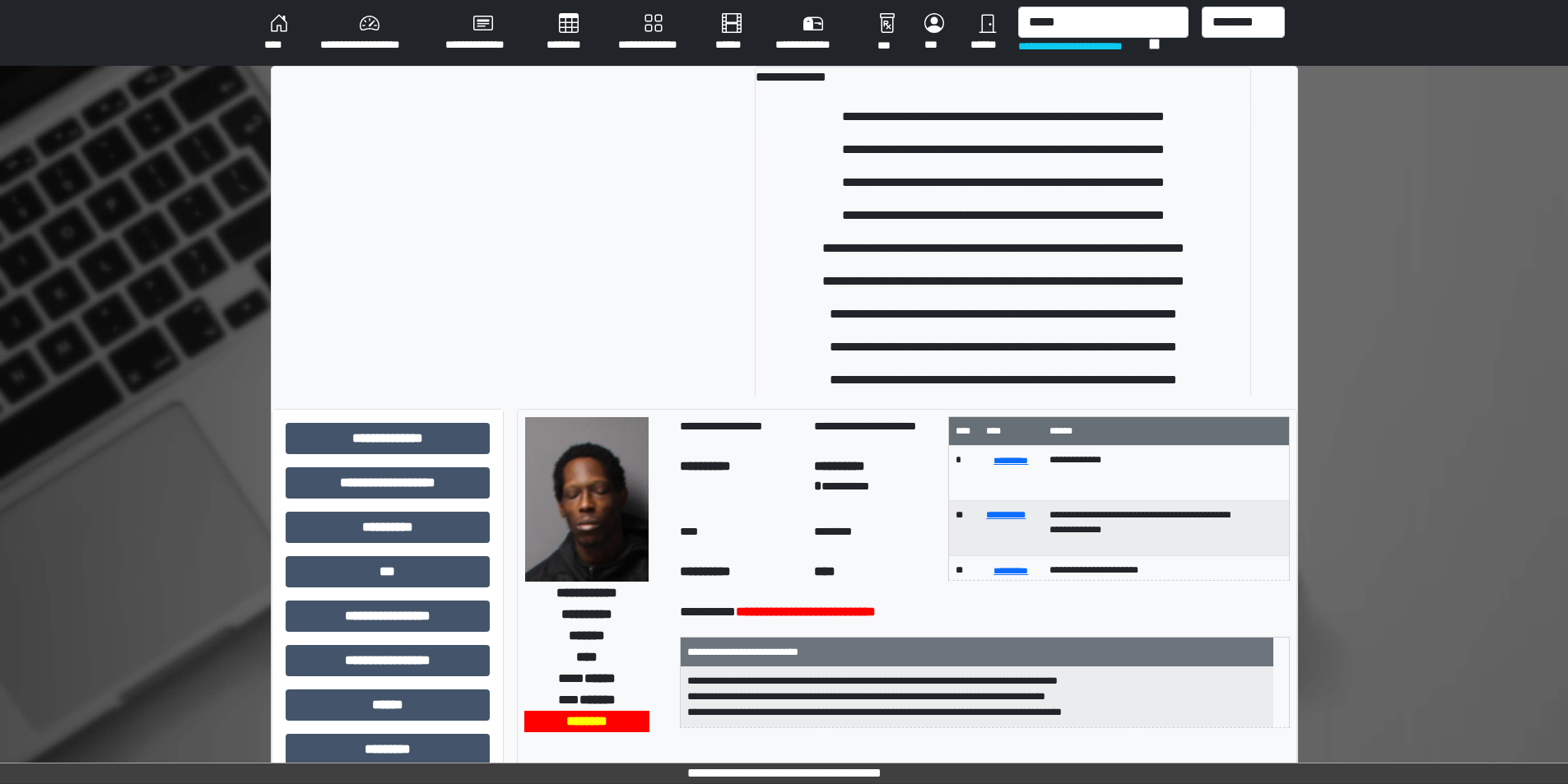 type 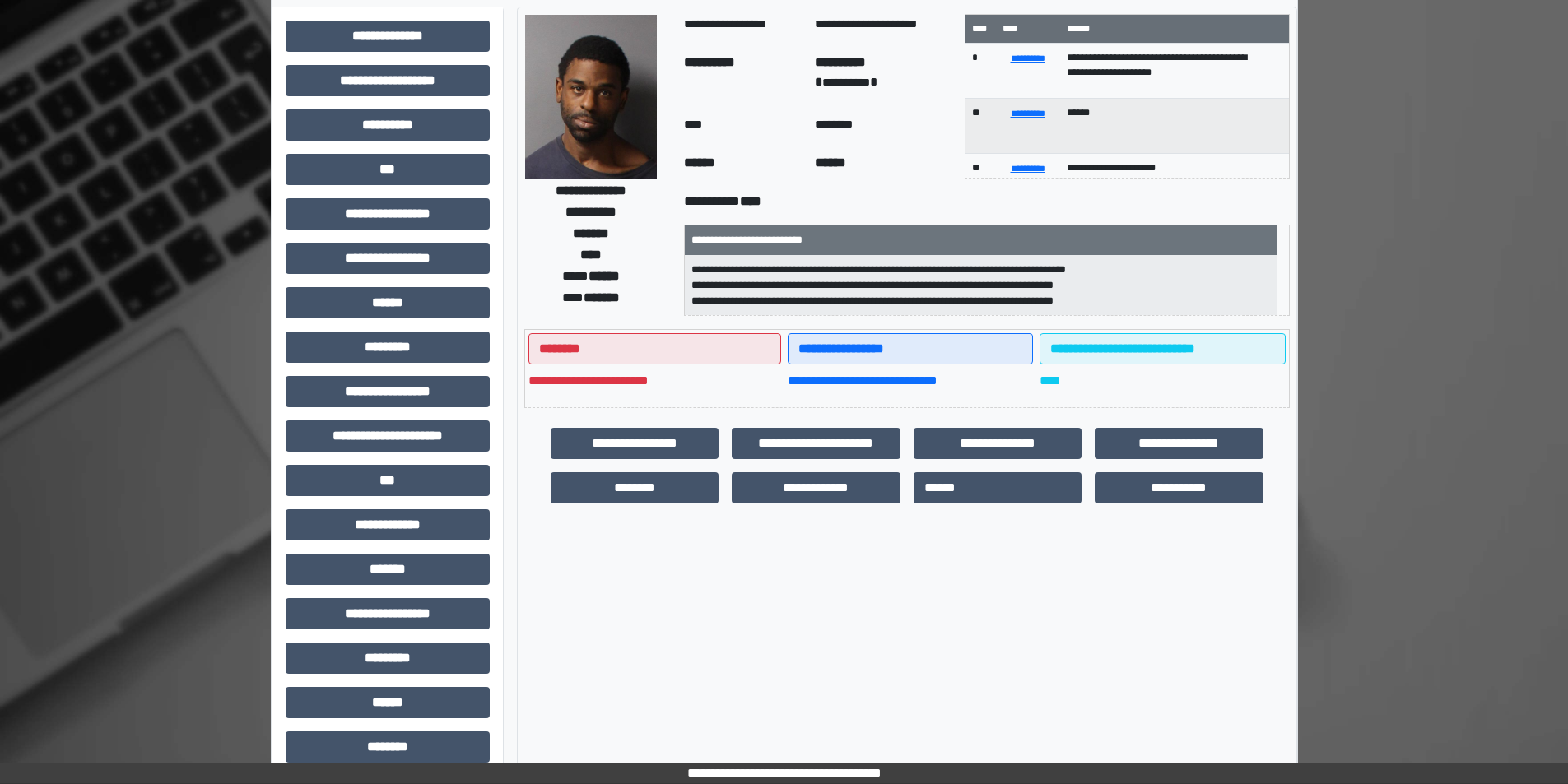 scroll, scrollTop: 165, scrollLeft: 0, axis: vertical 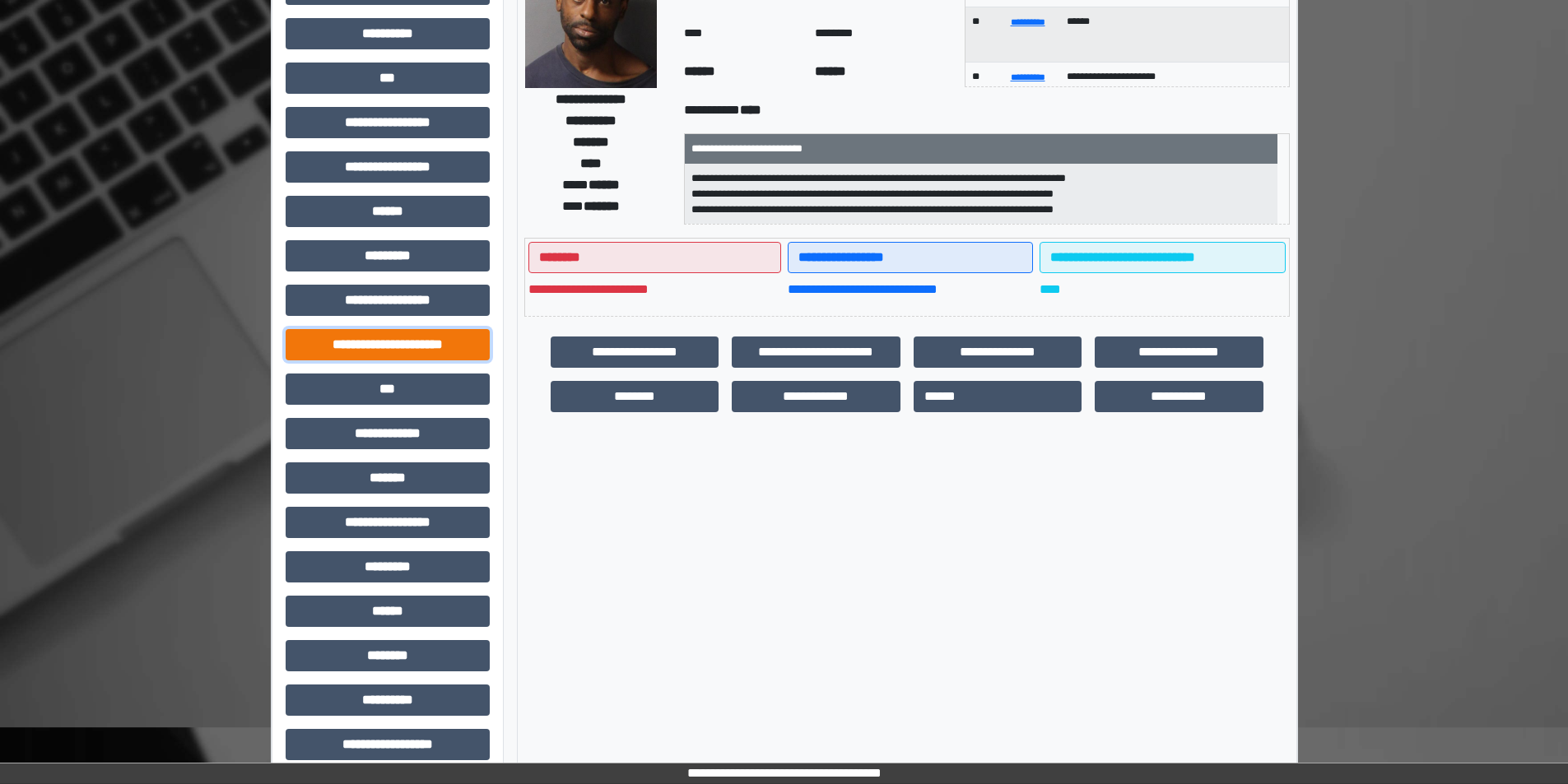 click on "**********" at bounding box center [388, 345] 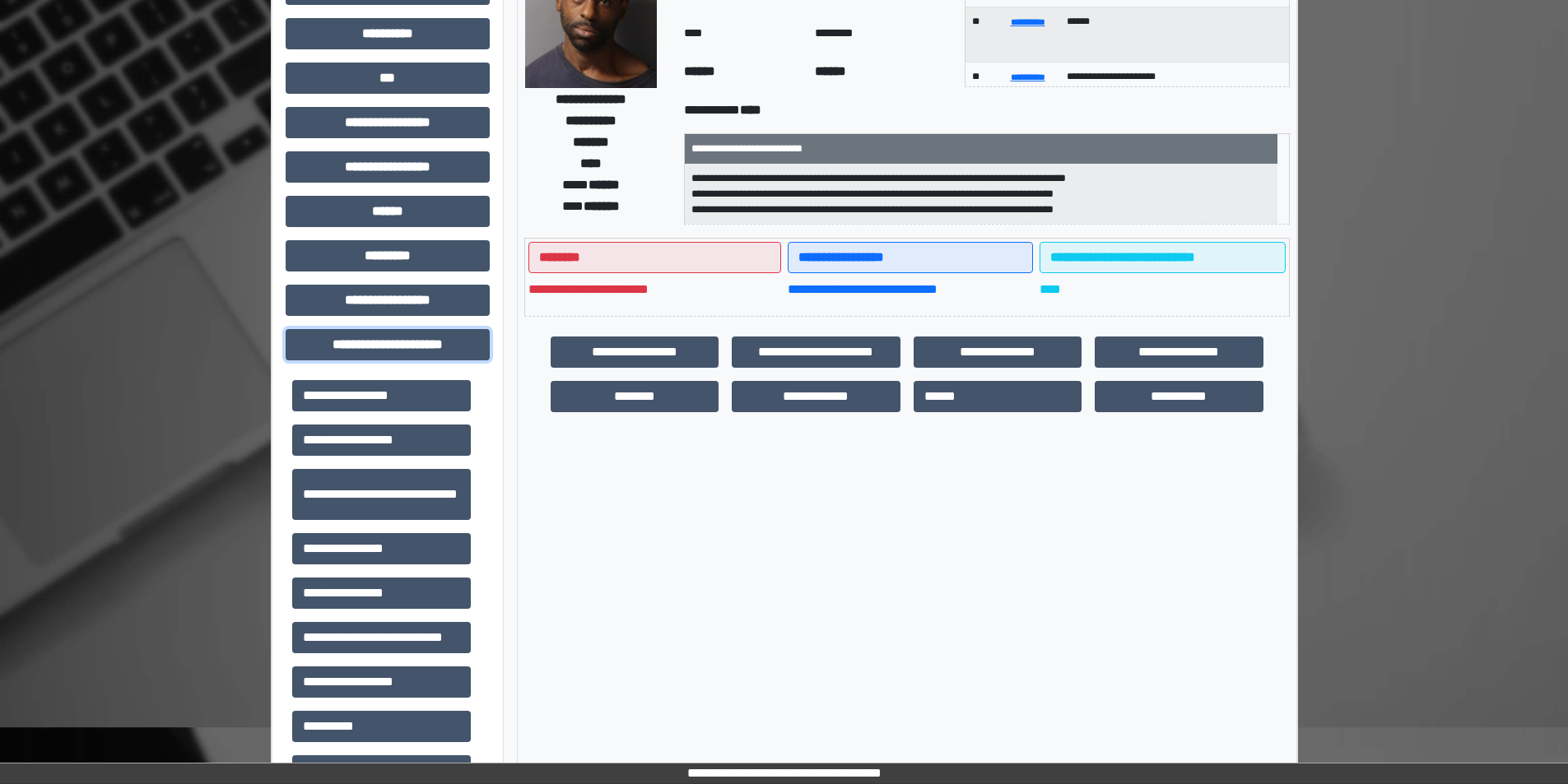 scroll, scrollTop: 329, scrollLeft: 0, axis: vertical 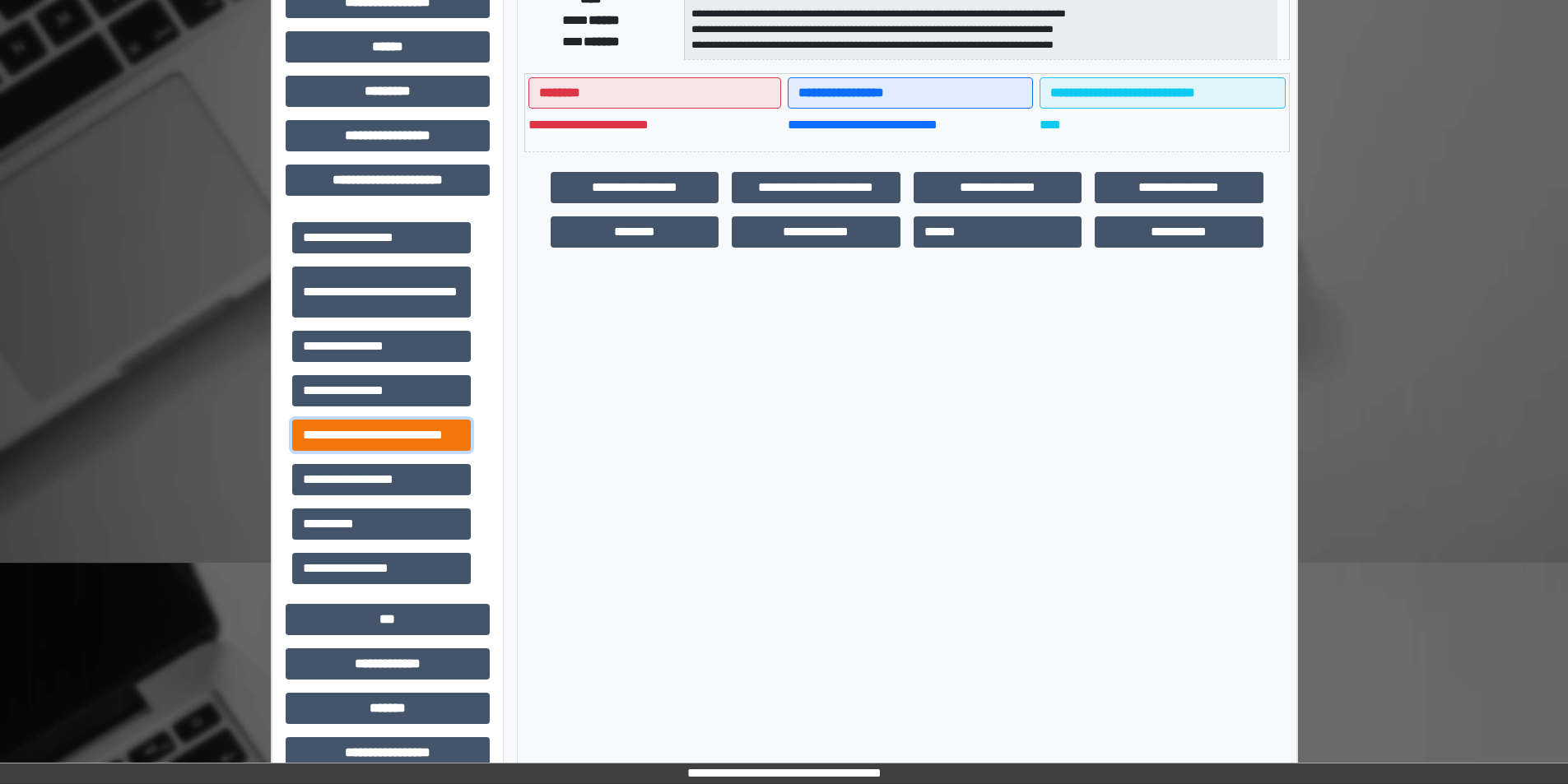 click on "**********" at bounding box center [381, 435] 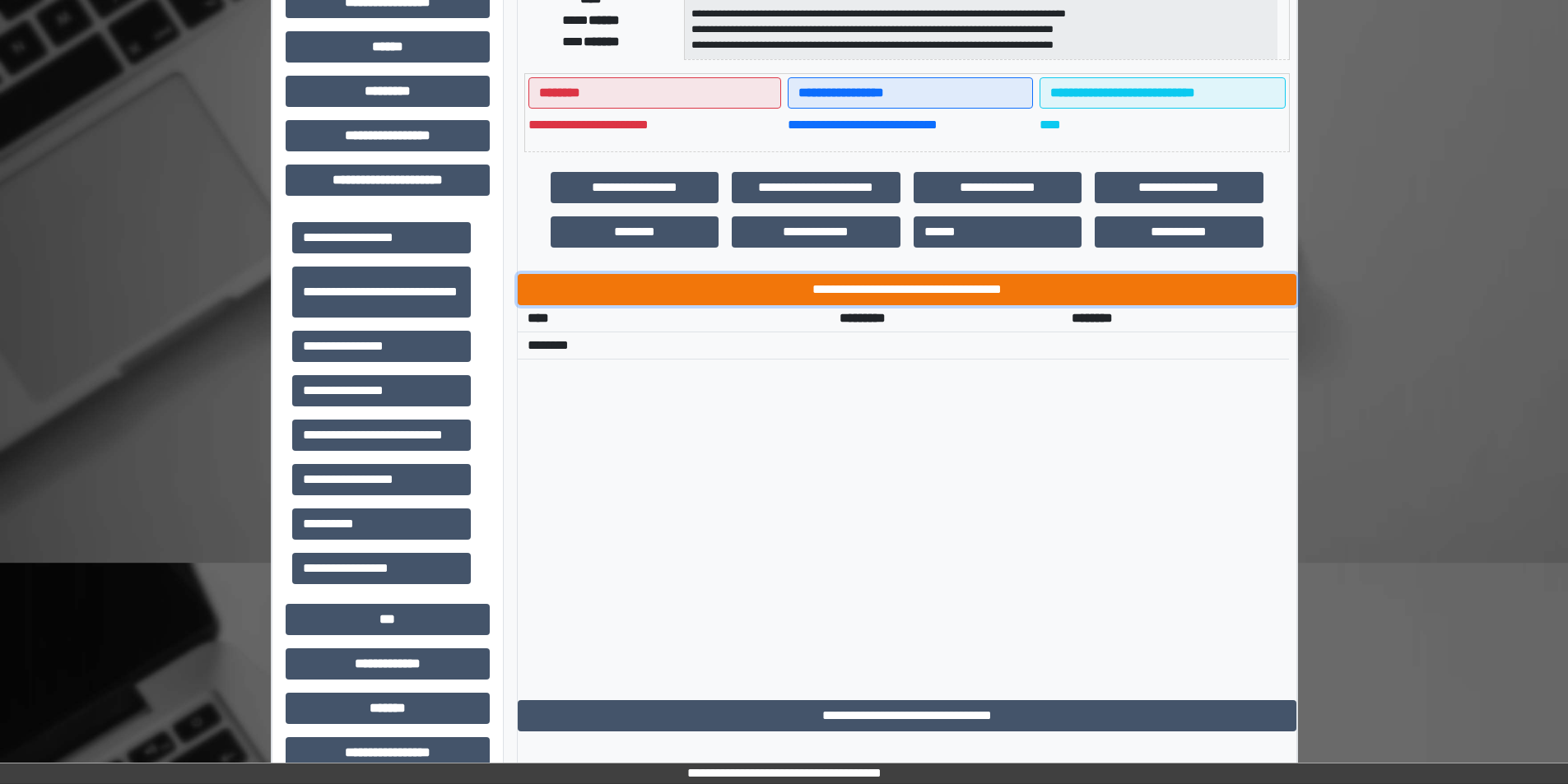 click on "**********" at bounding box center [907, 290] 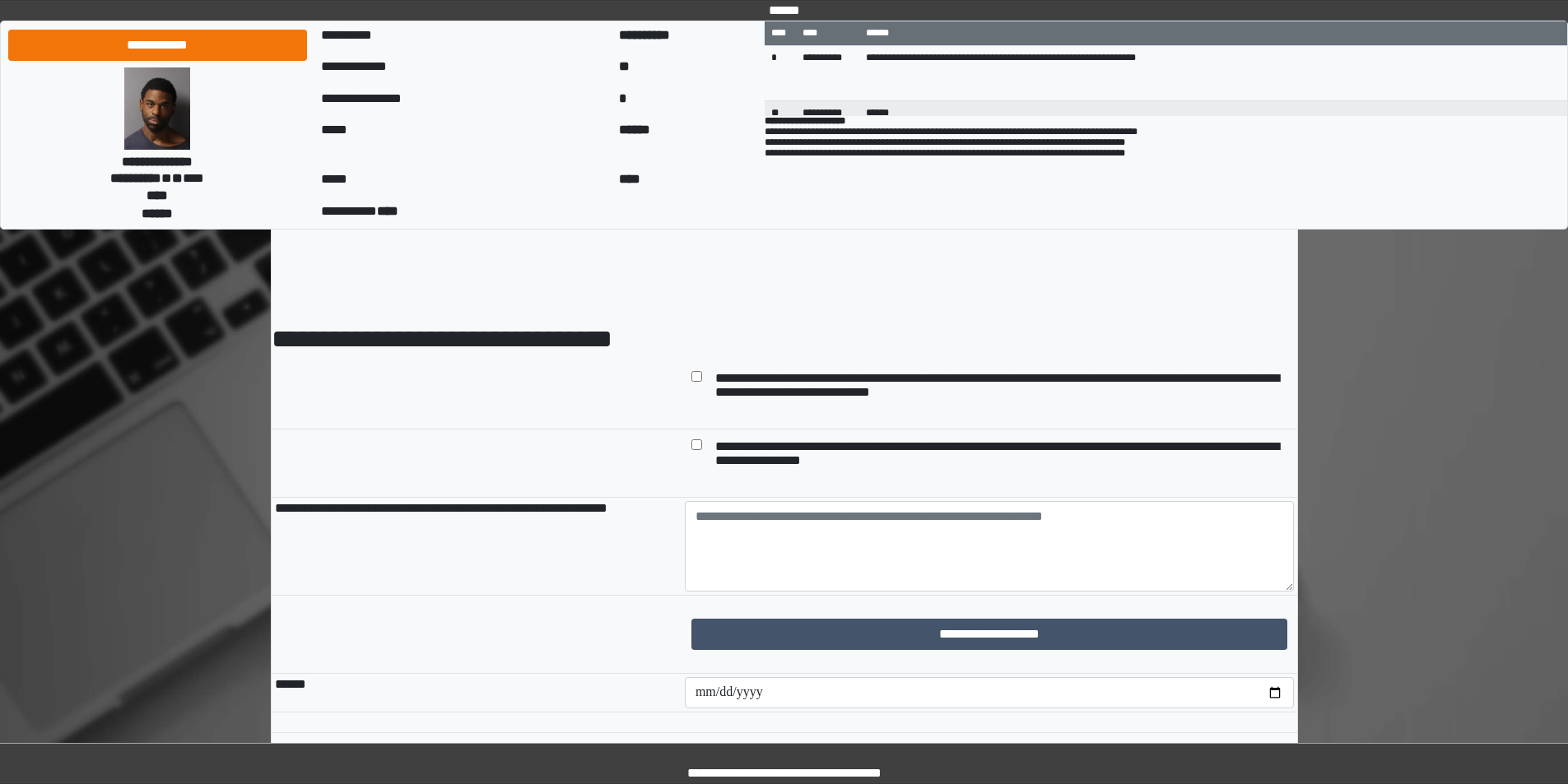 scroll, scrollTop: 0, scrollLeft: 0, axis: both 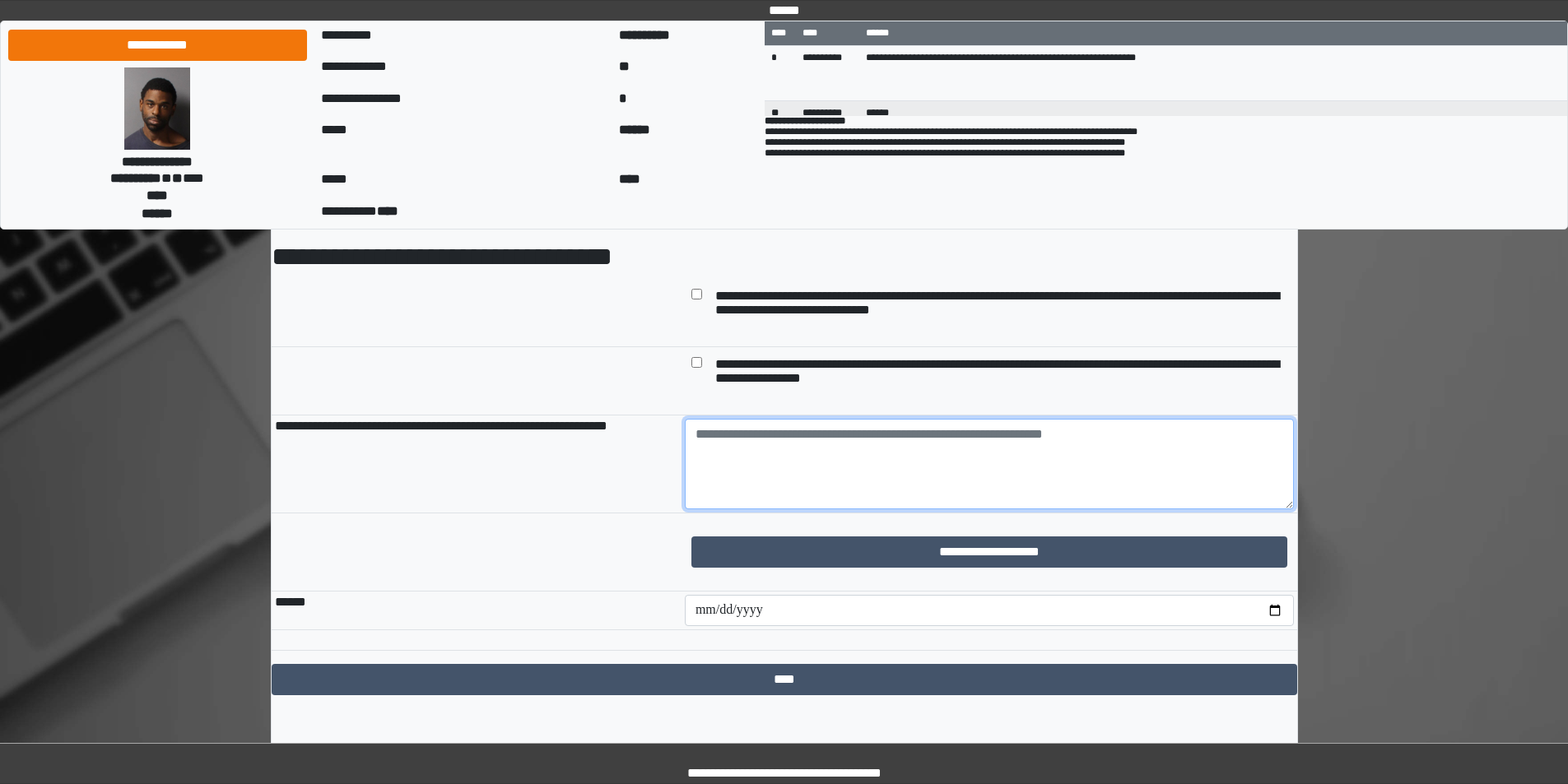 click at bounding box center (989, 464) 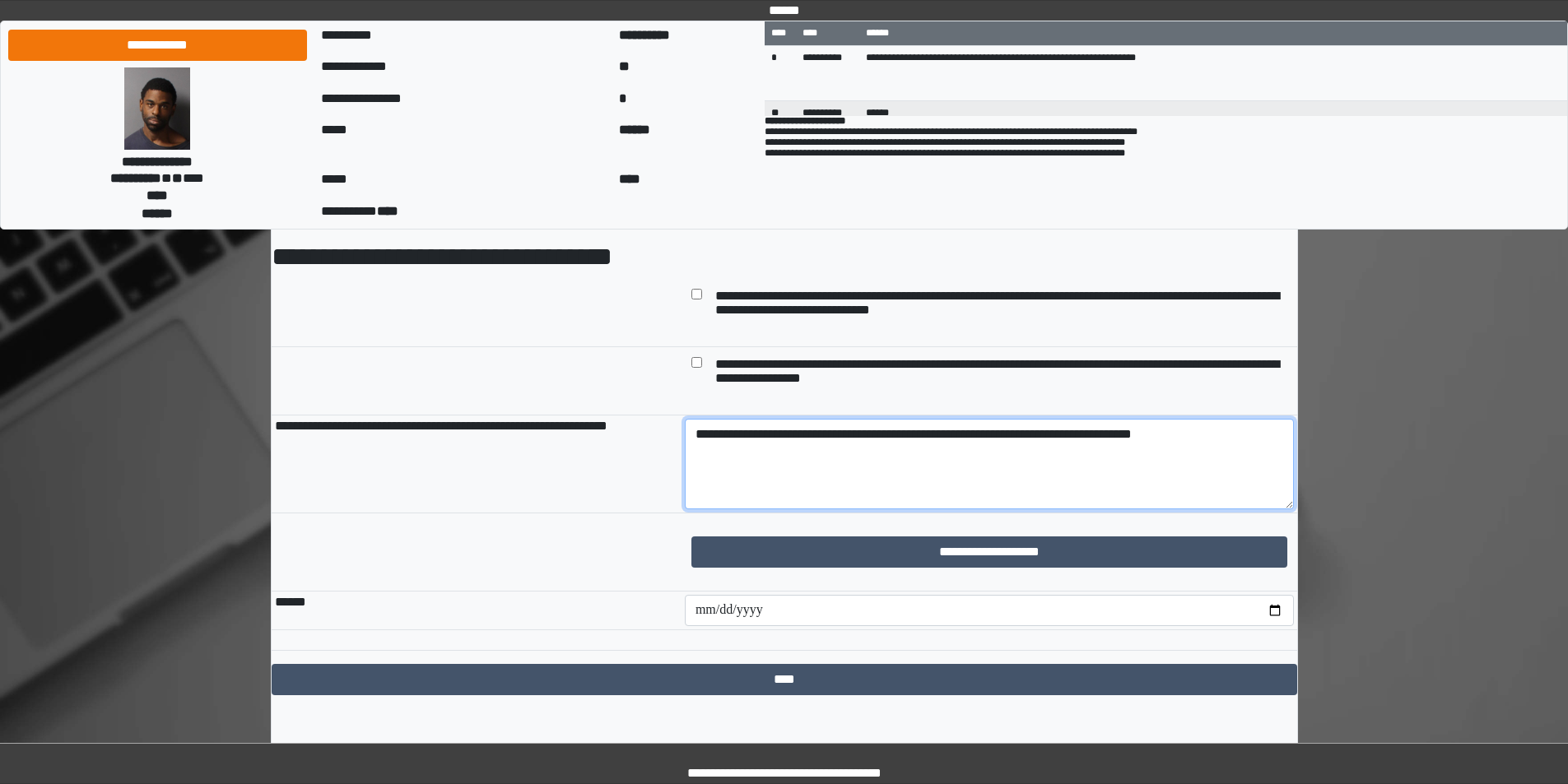 click on "**********" at bounding box center [989, 464] 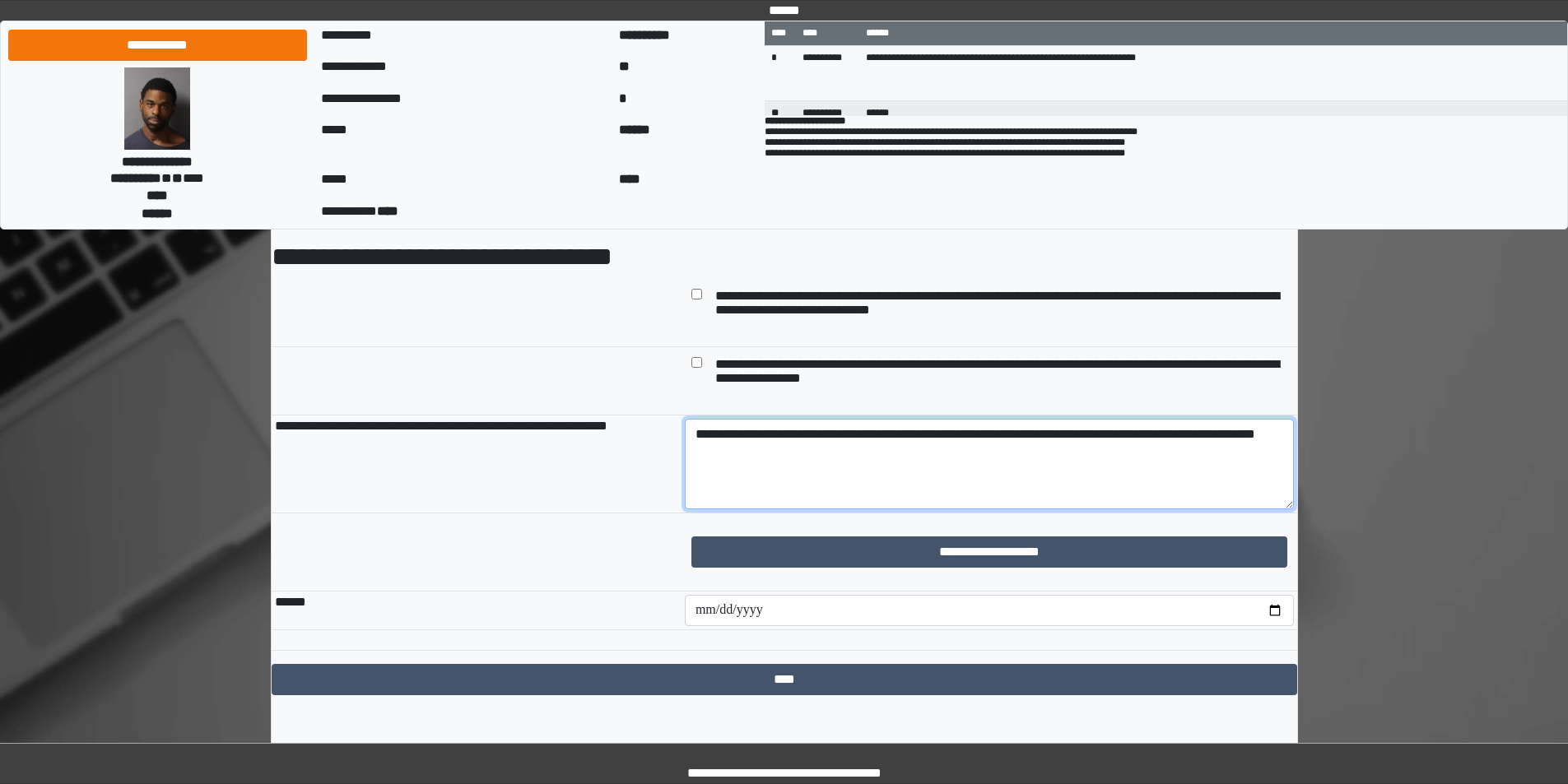 click on "**********" at bounding box center [989, 464] 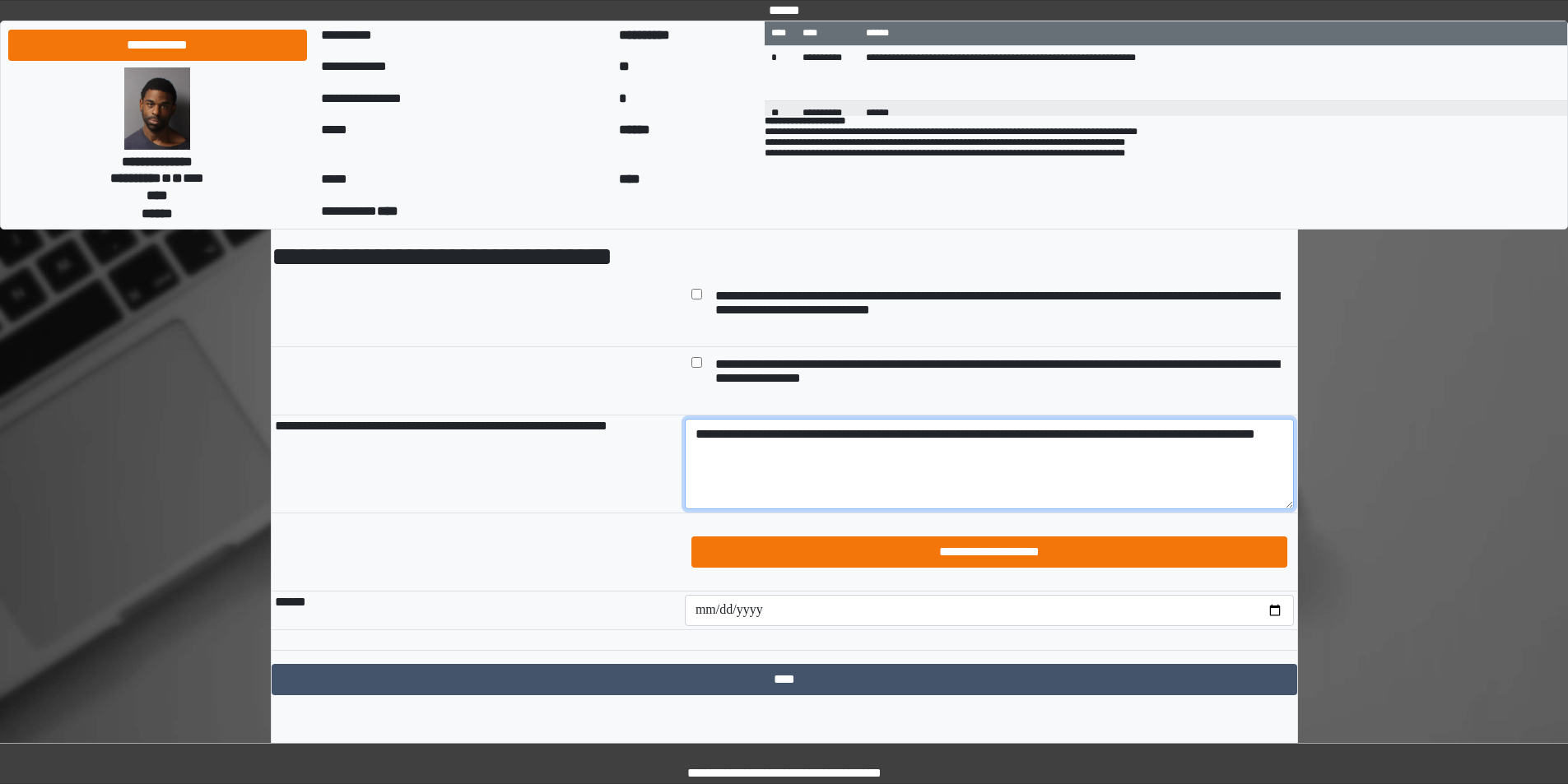 type on "**********" 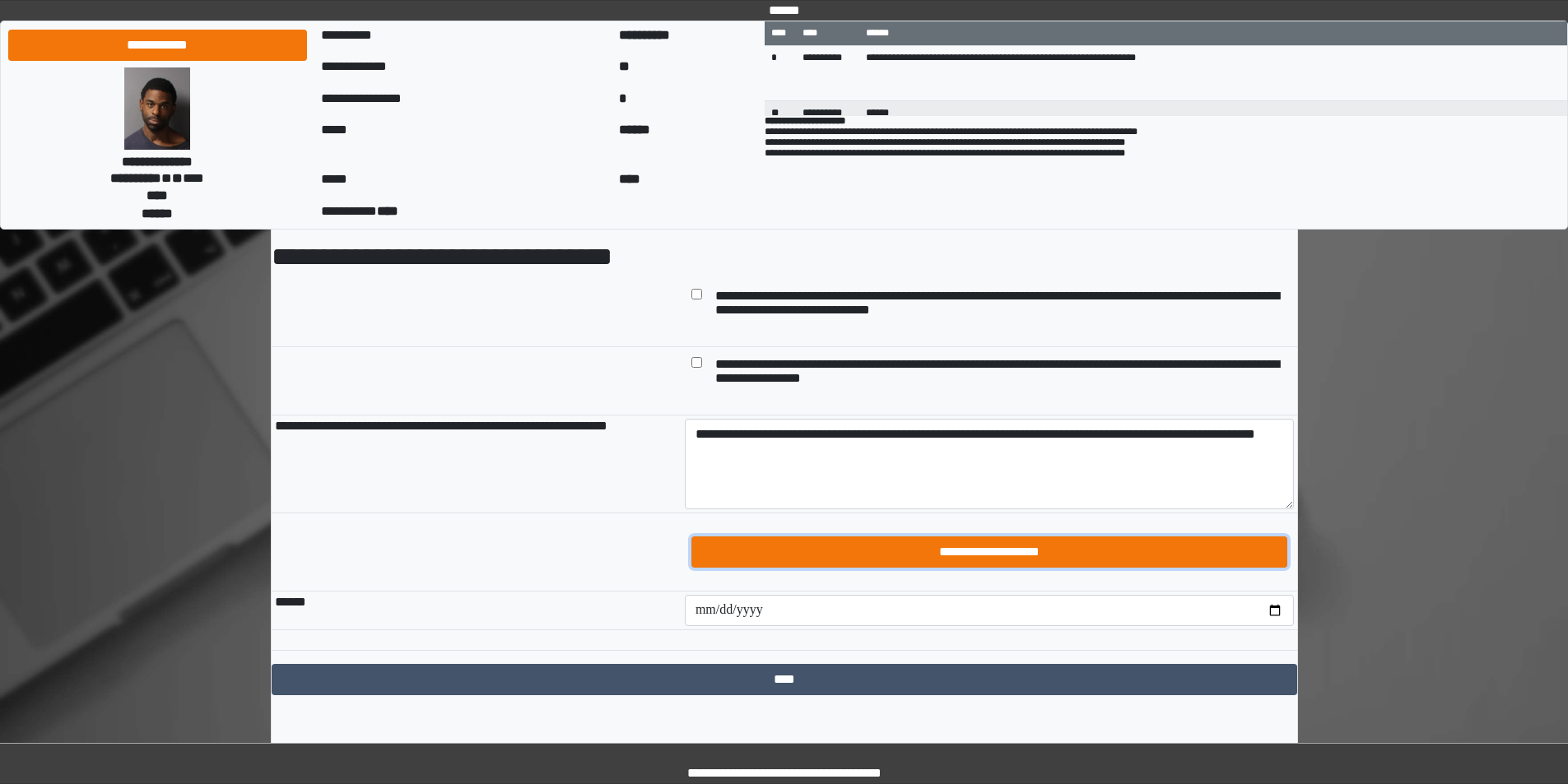 click on "**********" at bounding box center [989, 552] 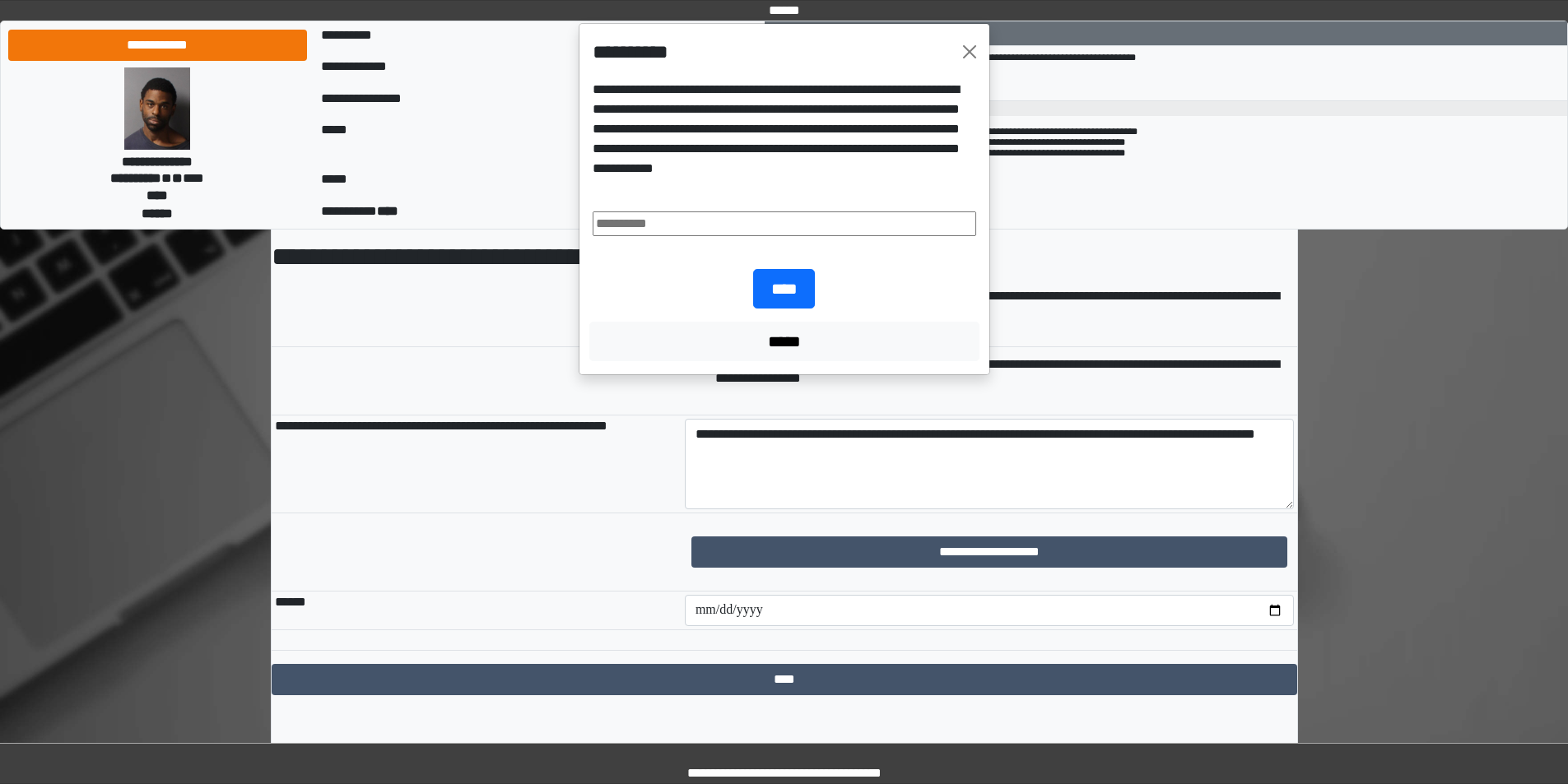 click at bounding box center [784, 224] 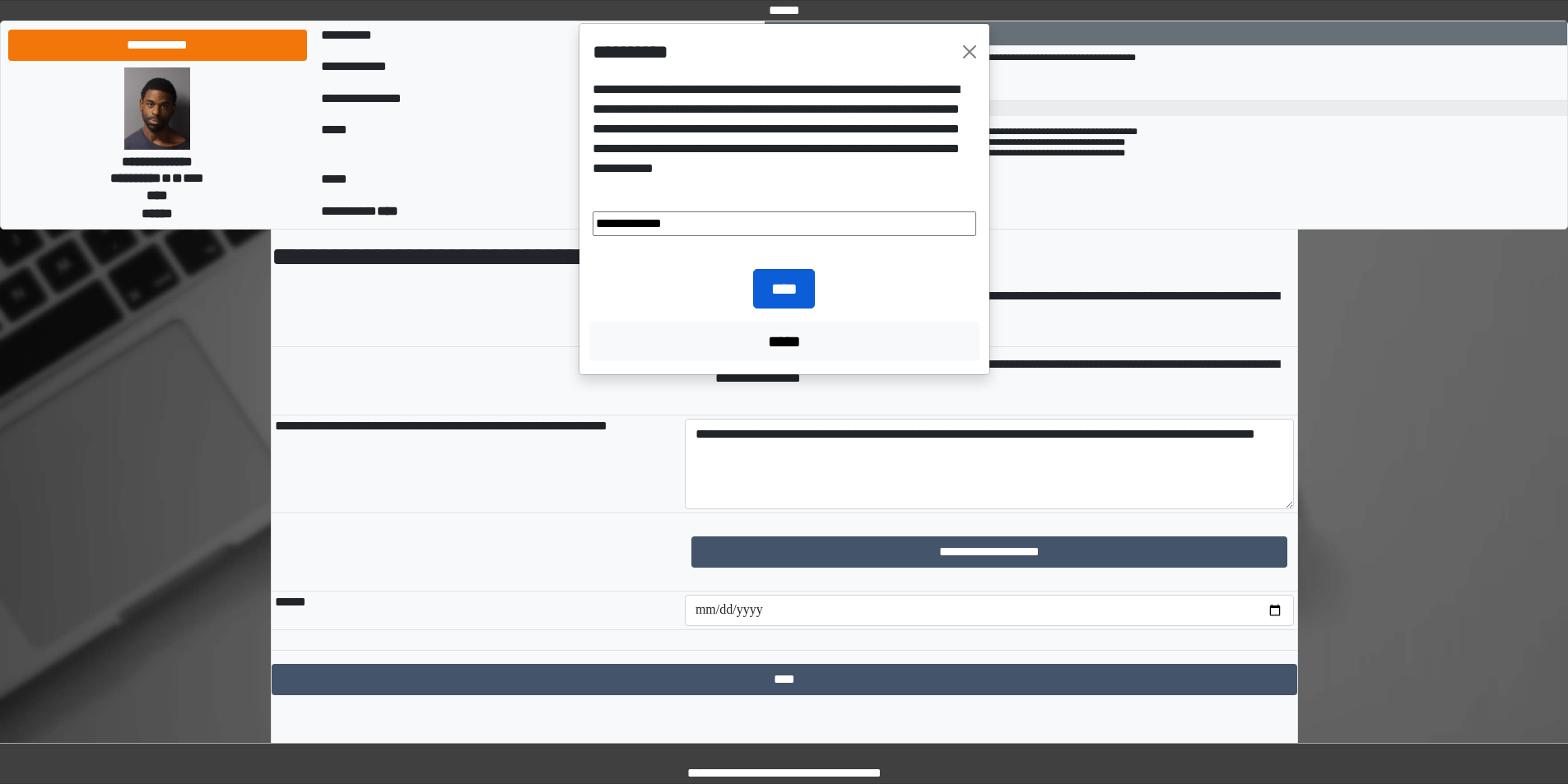 type on "**********" 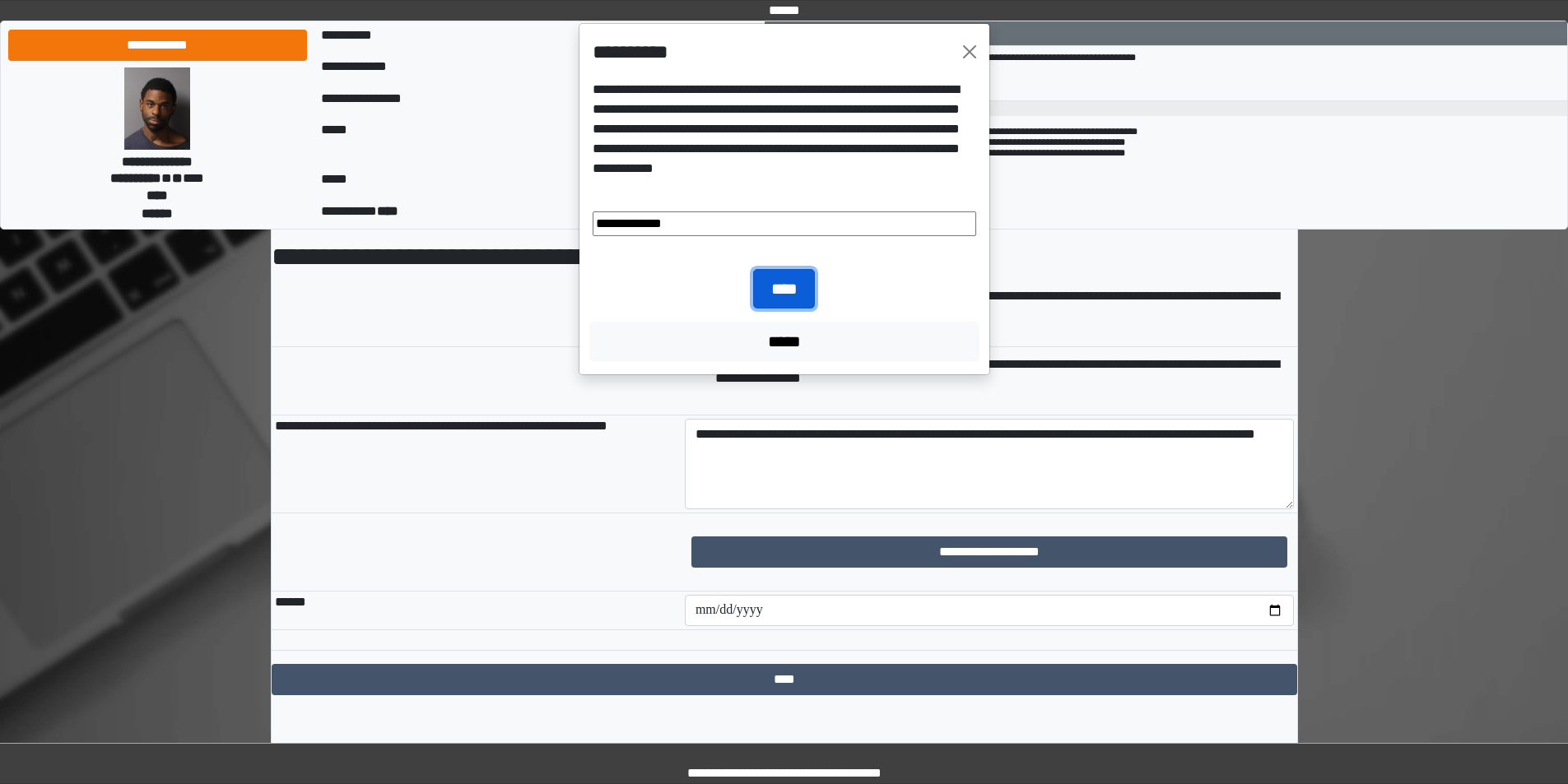 click on "****" at bounding box center (784, 289) 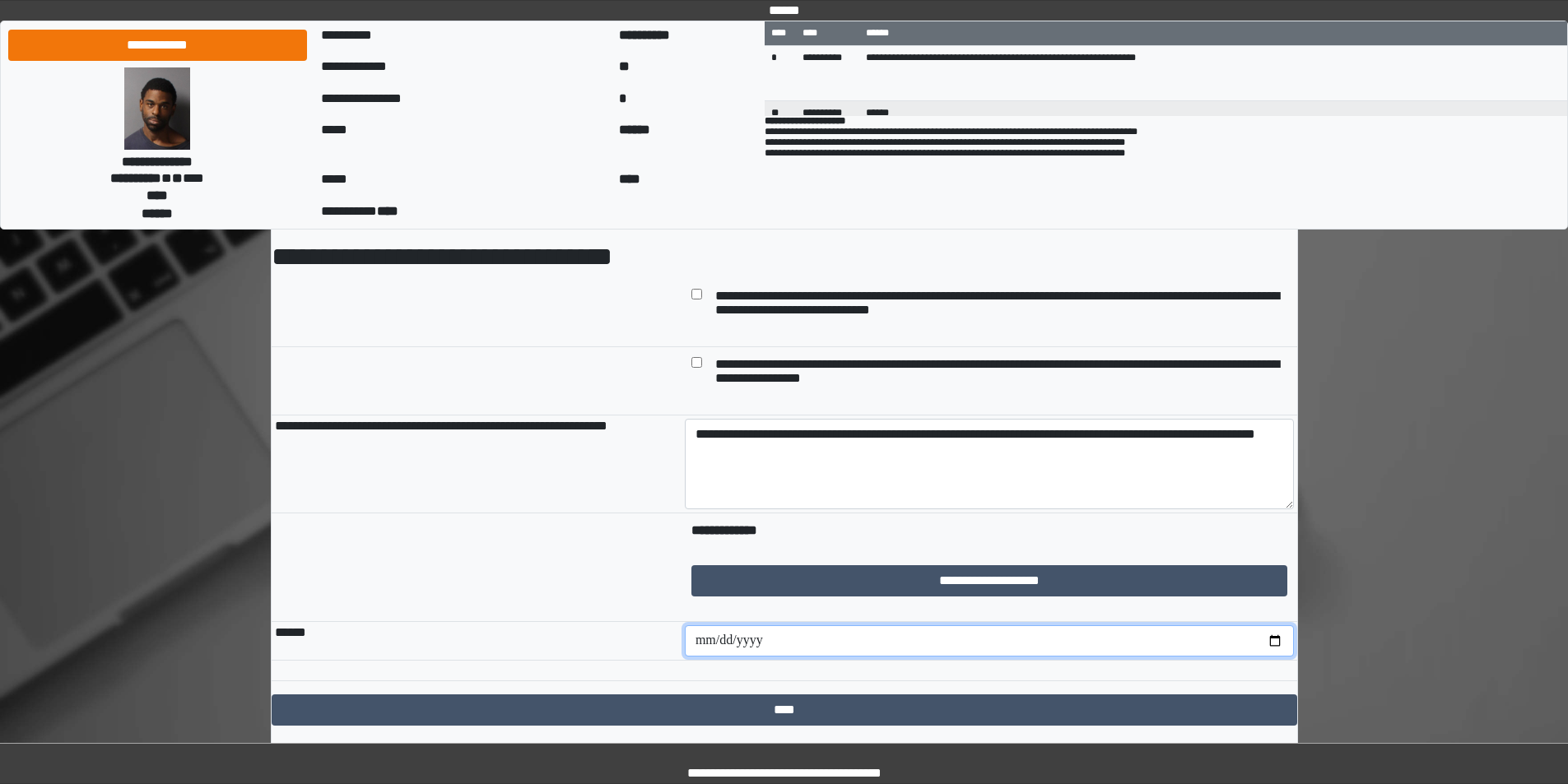 click at bounding box center (989, 641) 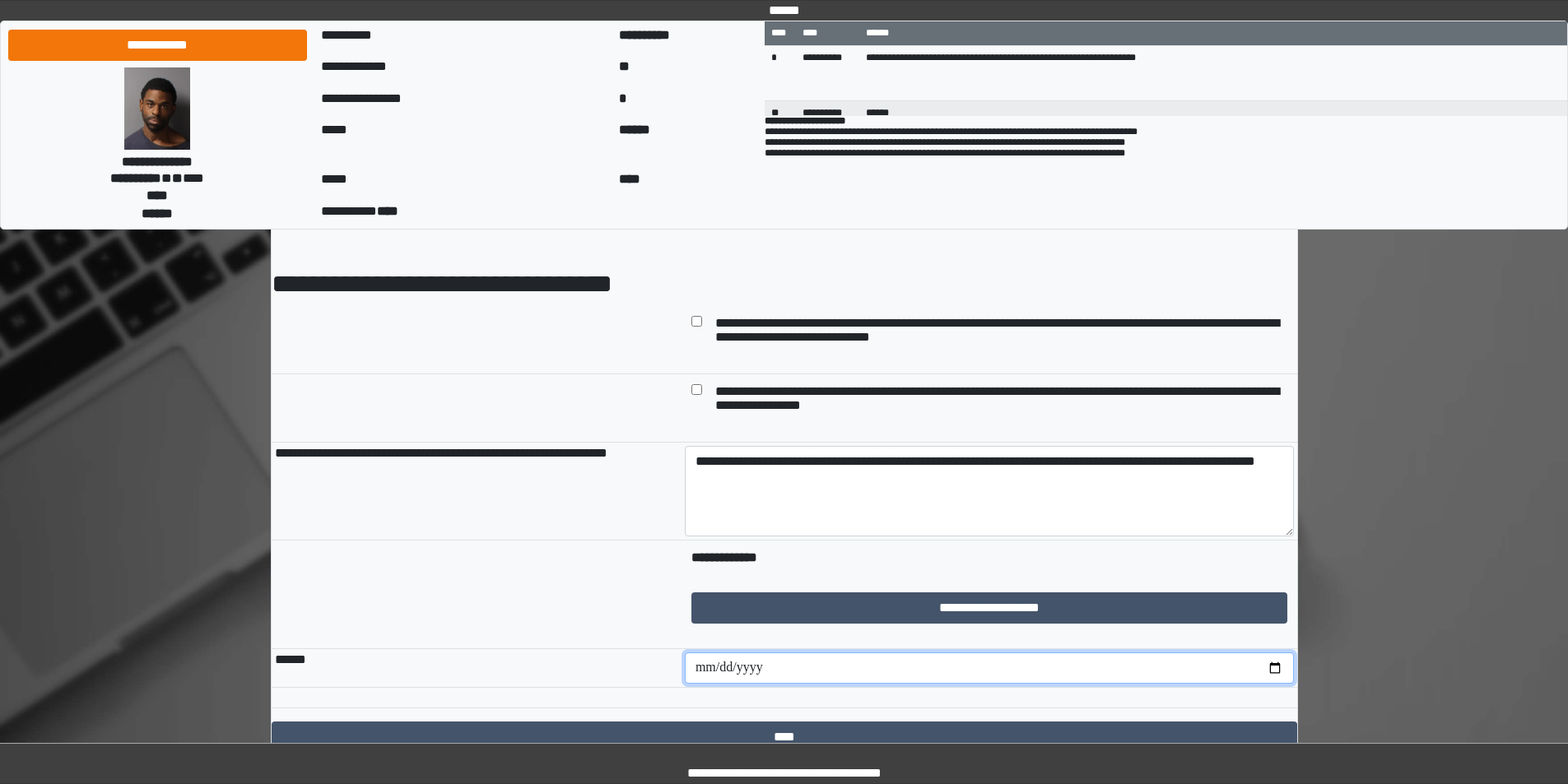 scroll, scrollTop: 82, scrollLeft: 0, axis: vertical 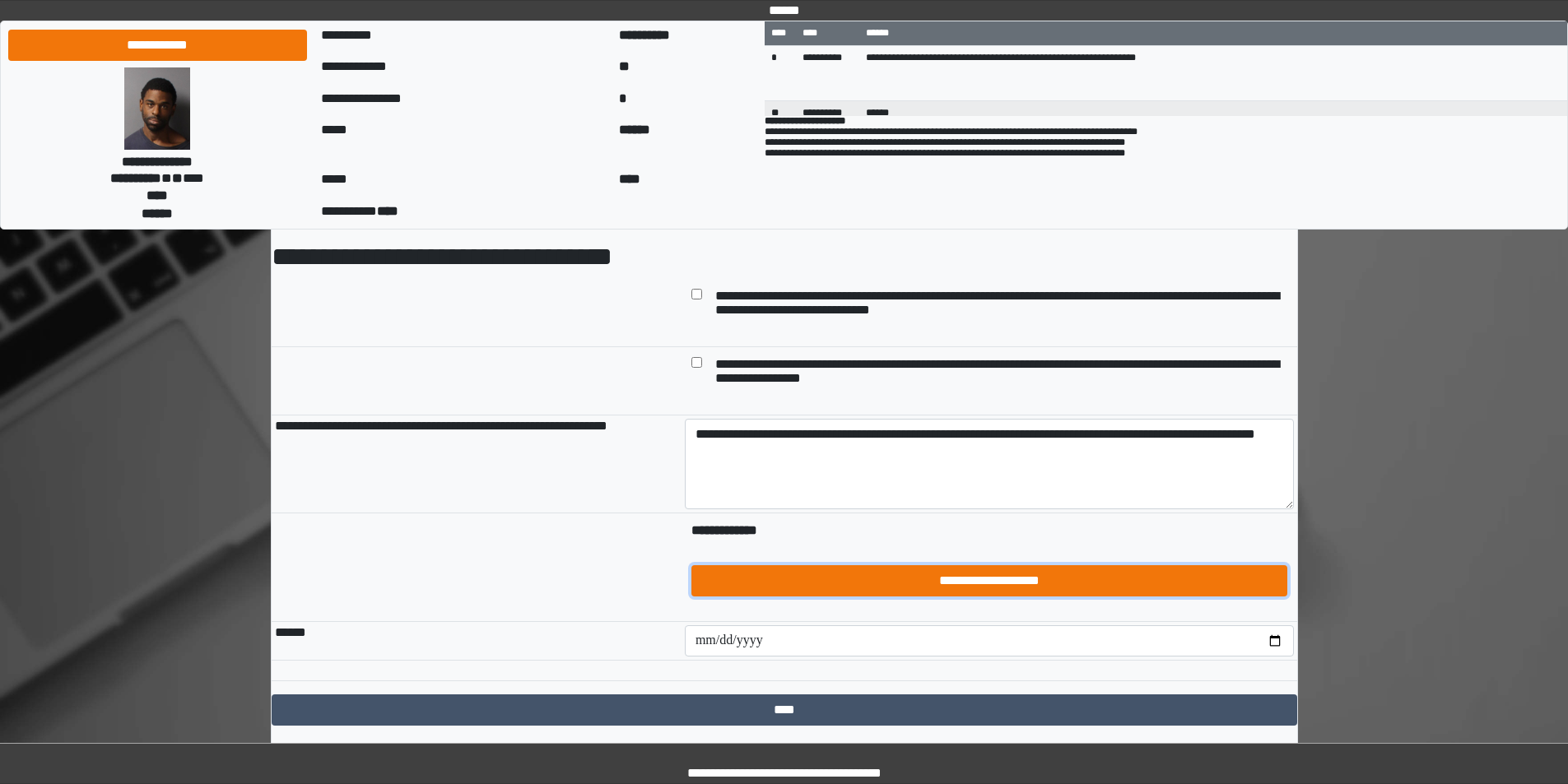 click on "**********" at bounding box center [989, 581] 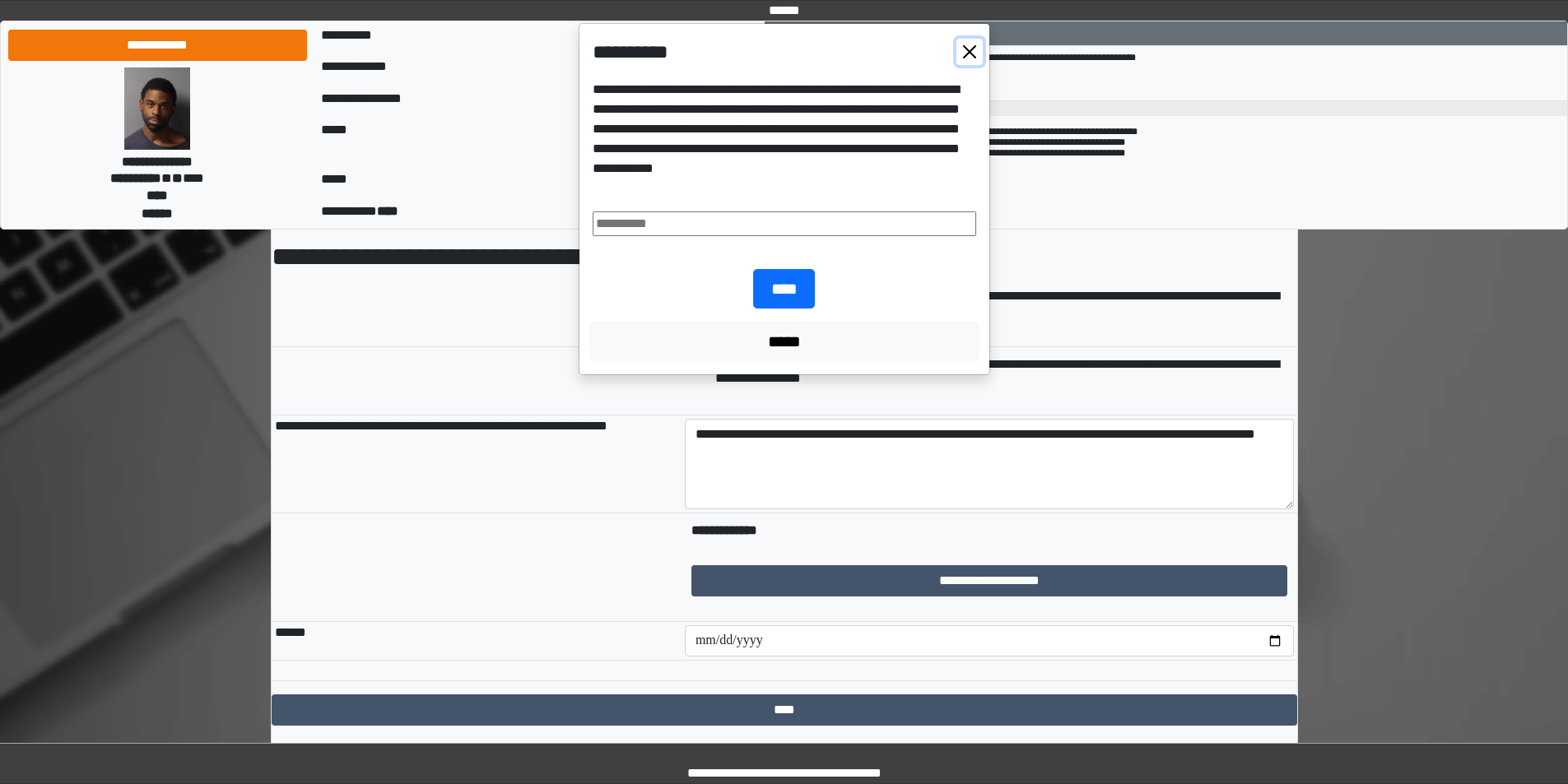 drag, startPoint x: 968, startPoint y: 60, endPoint x: 979, endPoint y: 109, distance: 50.21952 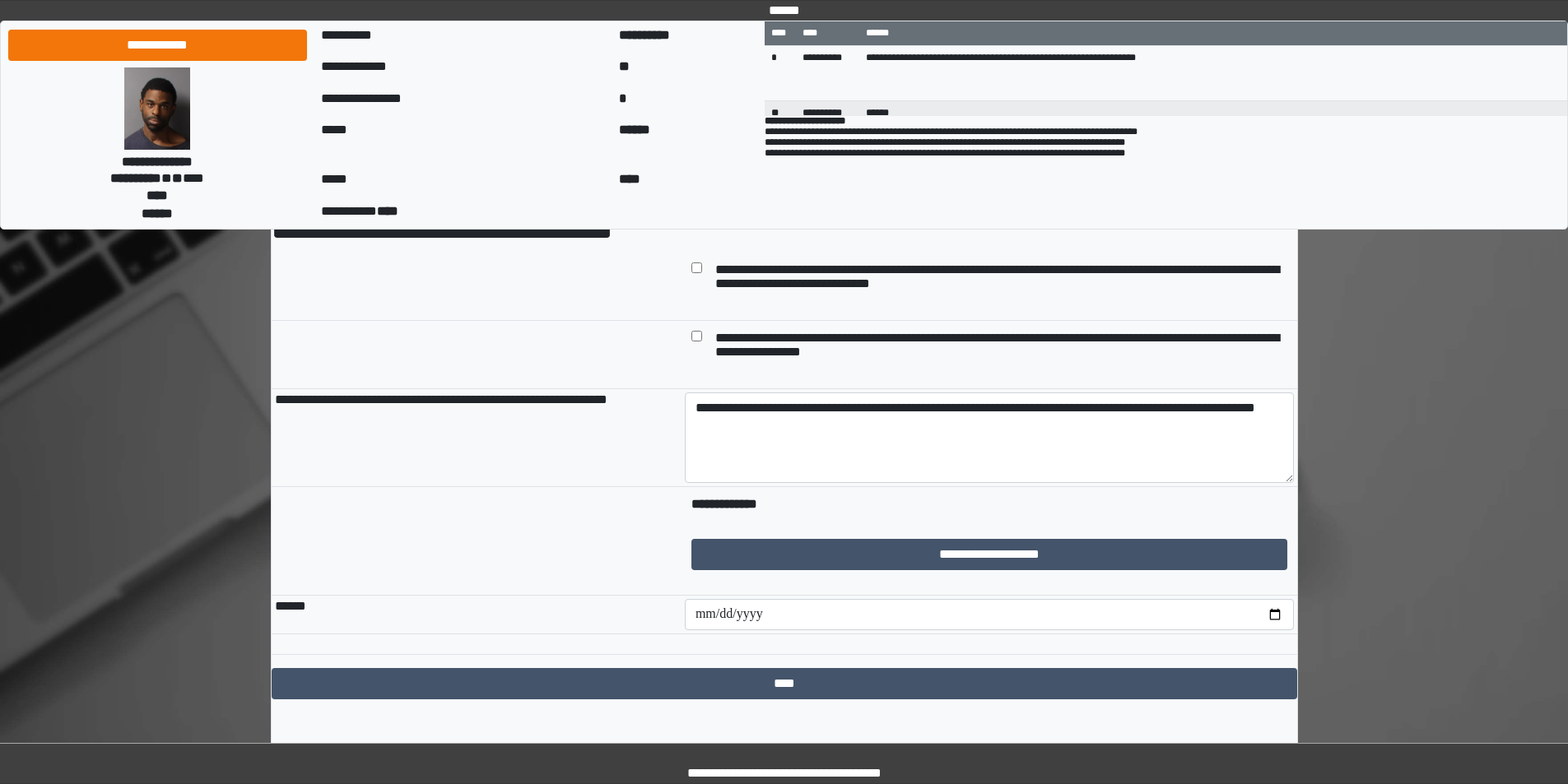 scroll, scrollTop: 130, scrollLeft: 0, axis: vertical 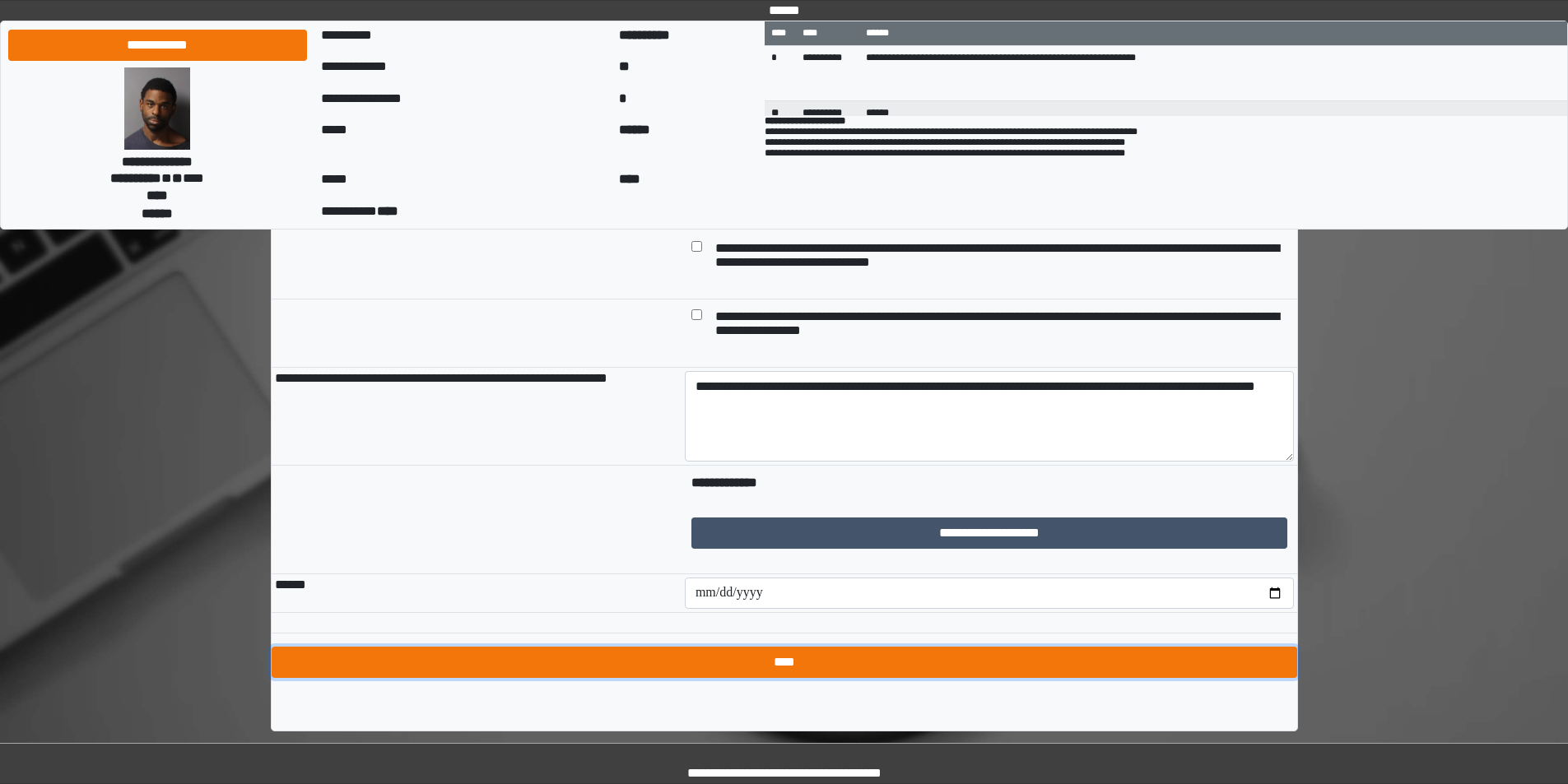 click on "****" at bounding box center (784, 662) 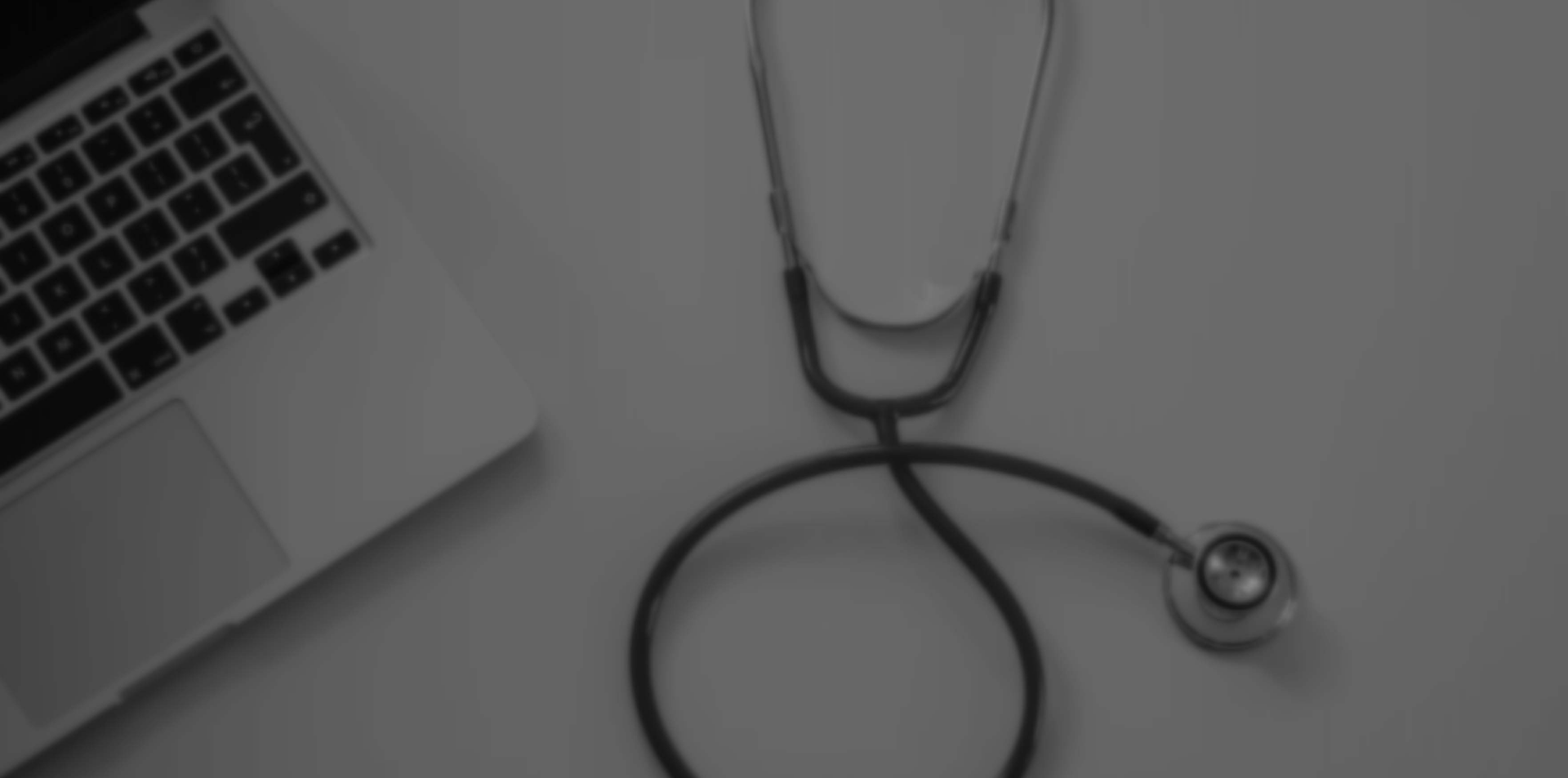 scroll, scrollTop: 0, scrollLeft: 0, axis: both 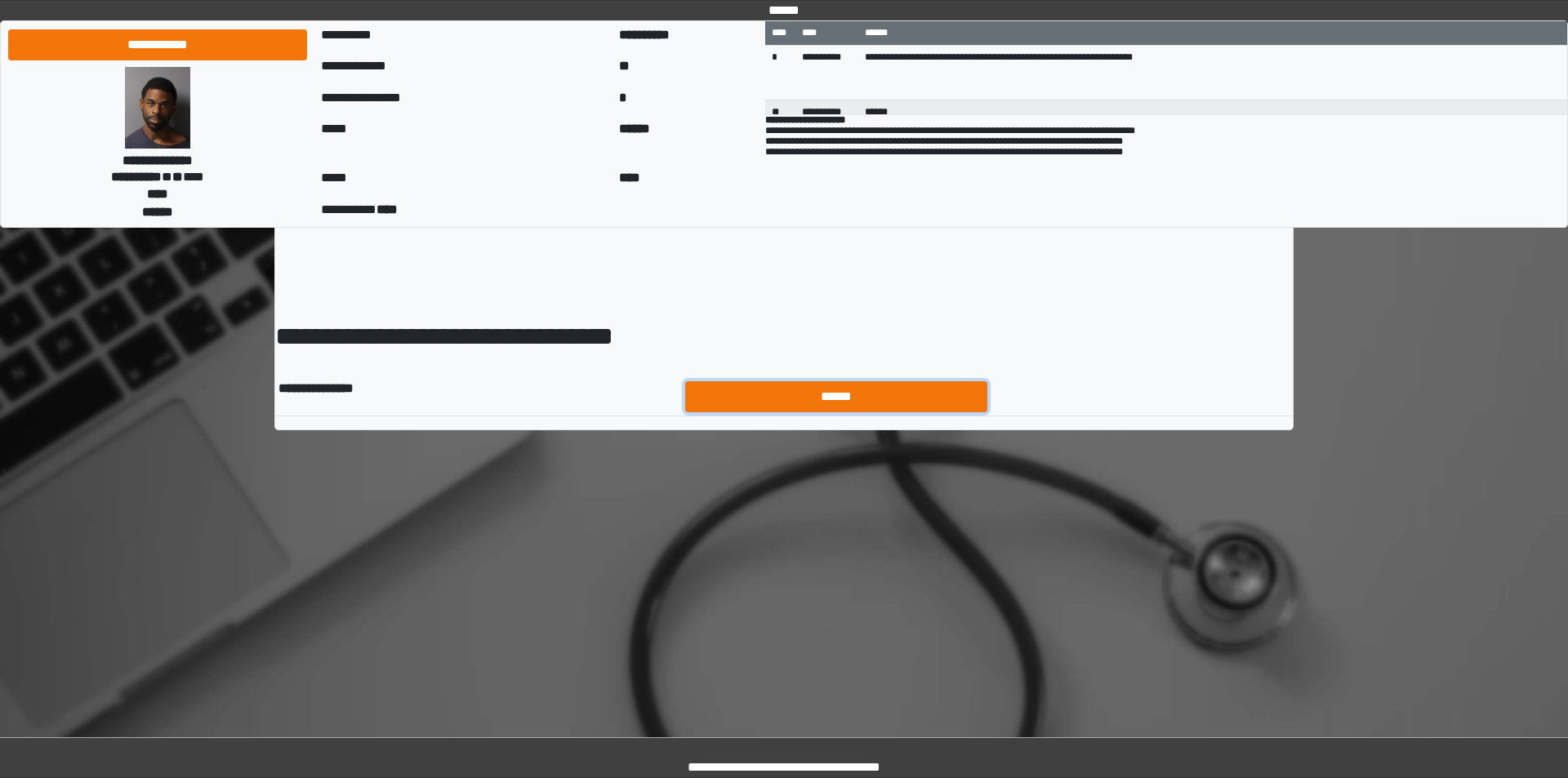 click on "******" at bounding box center [836, 397] 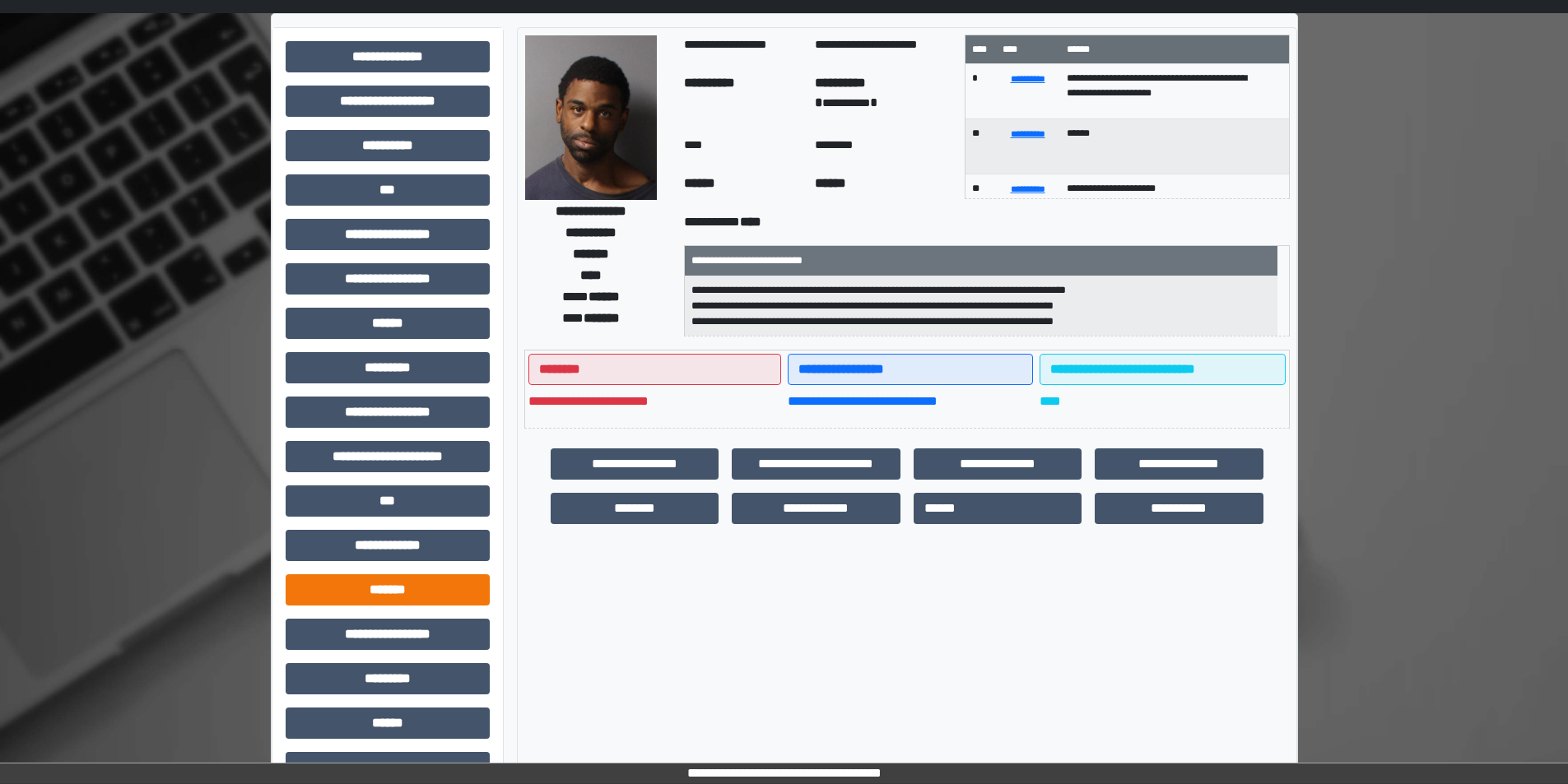scroll, scrollTop: 82, scrollLeft: 0, axis: vertical 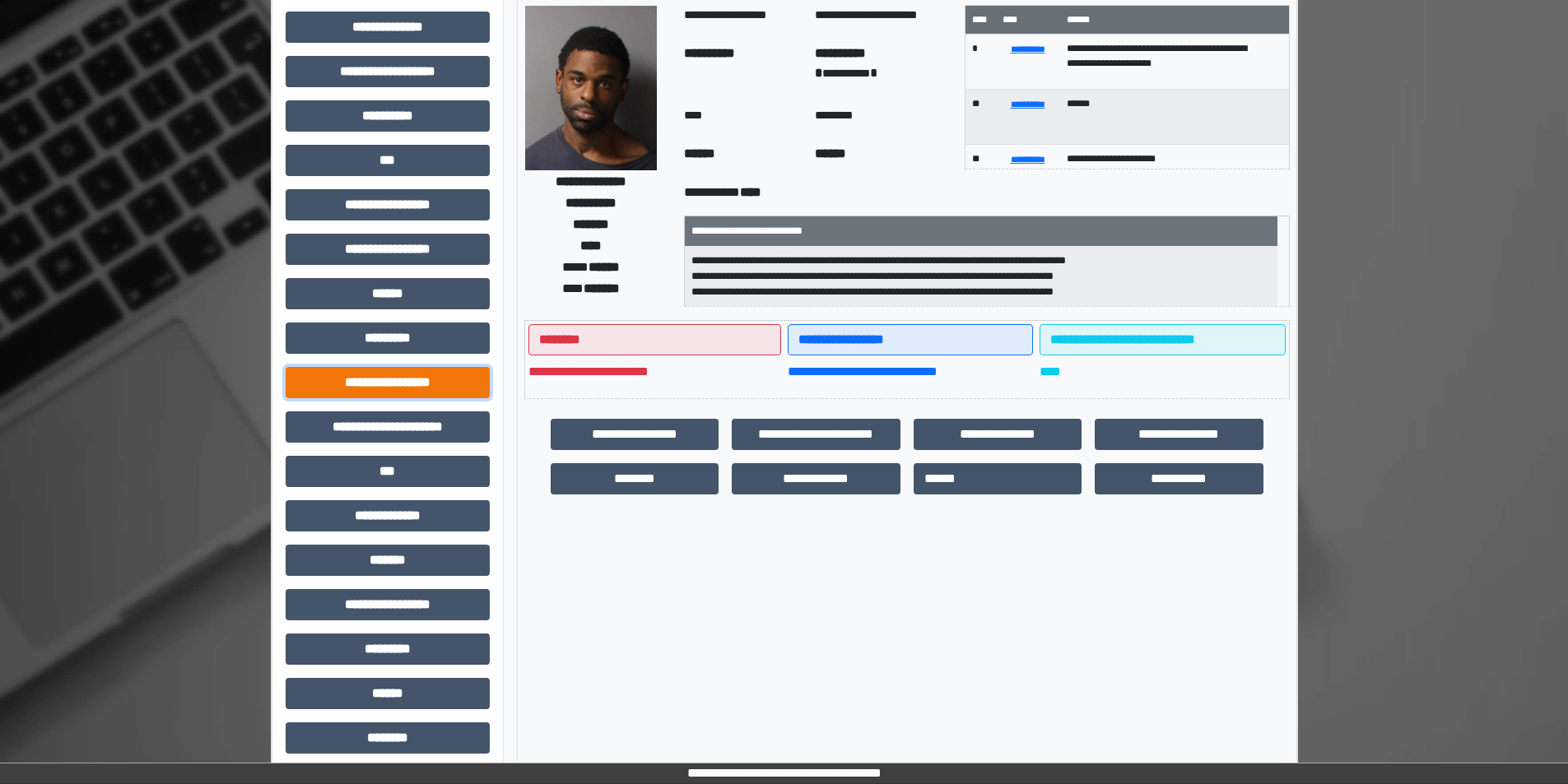 click on "**********" at bounding box center (388, 383) 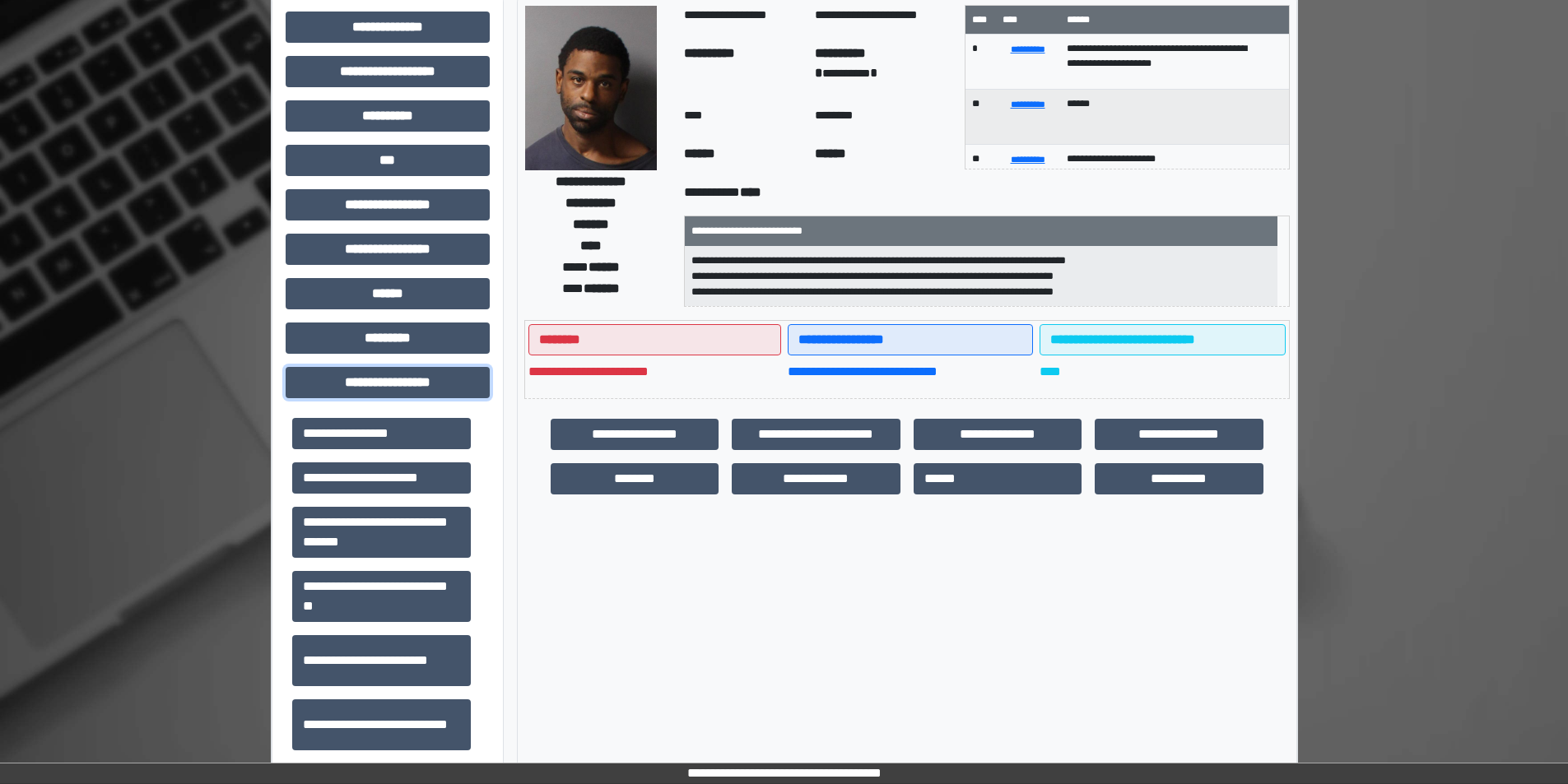 scroll, scrollTop: 82, scrollLeft: 0, axis: vertical 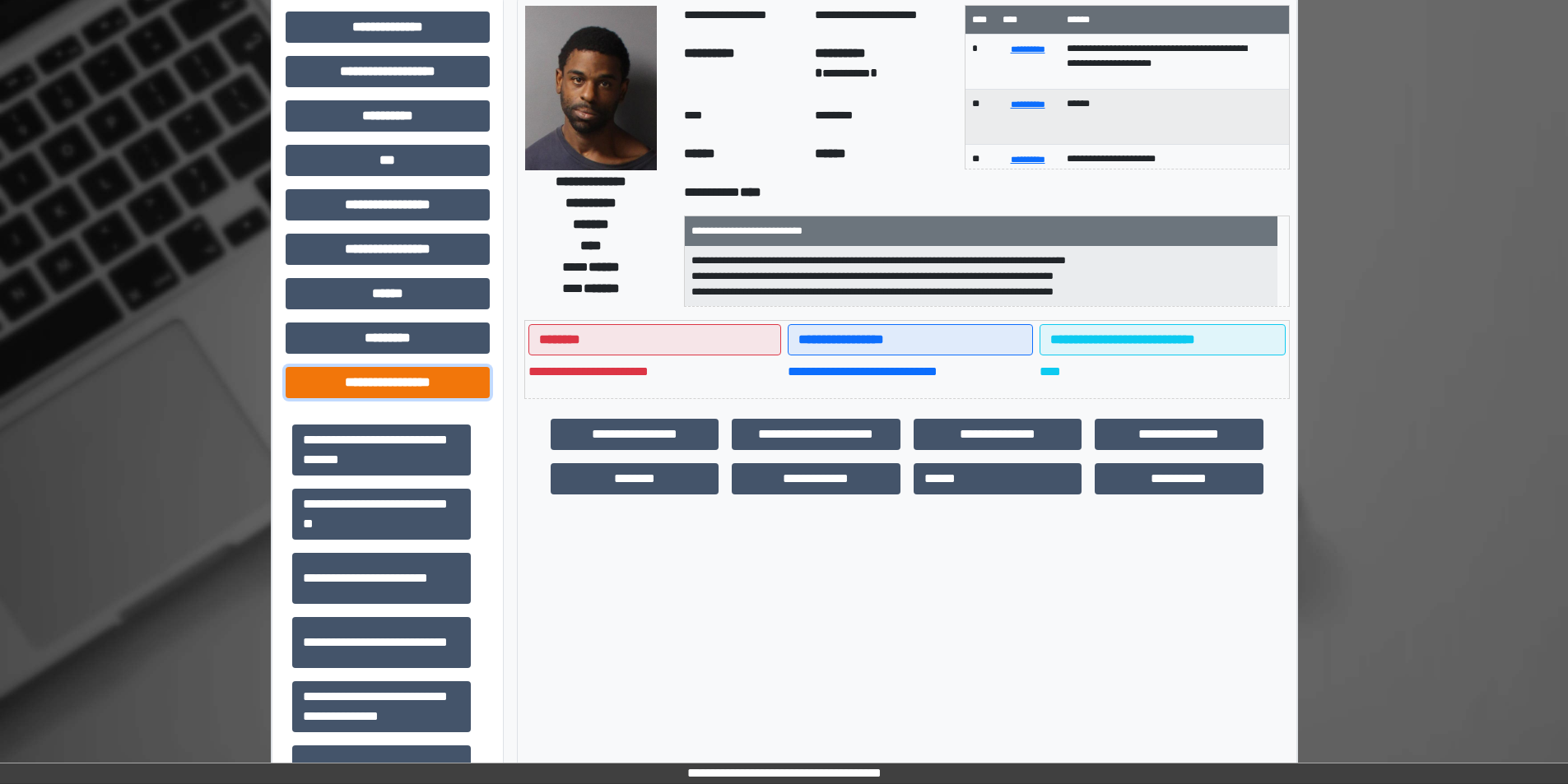 click on "**********" at bounding box center (388, 383) 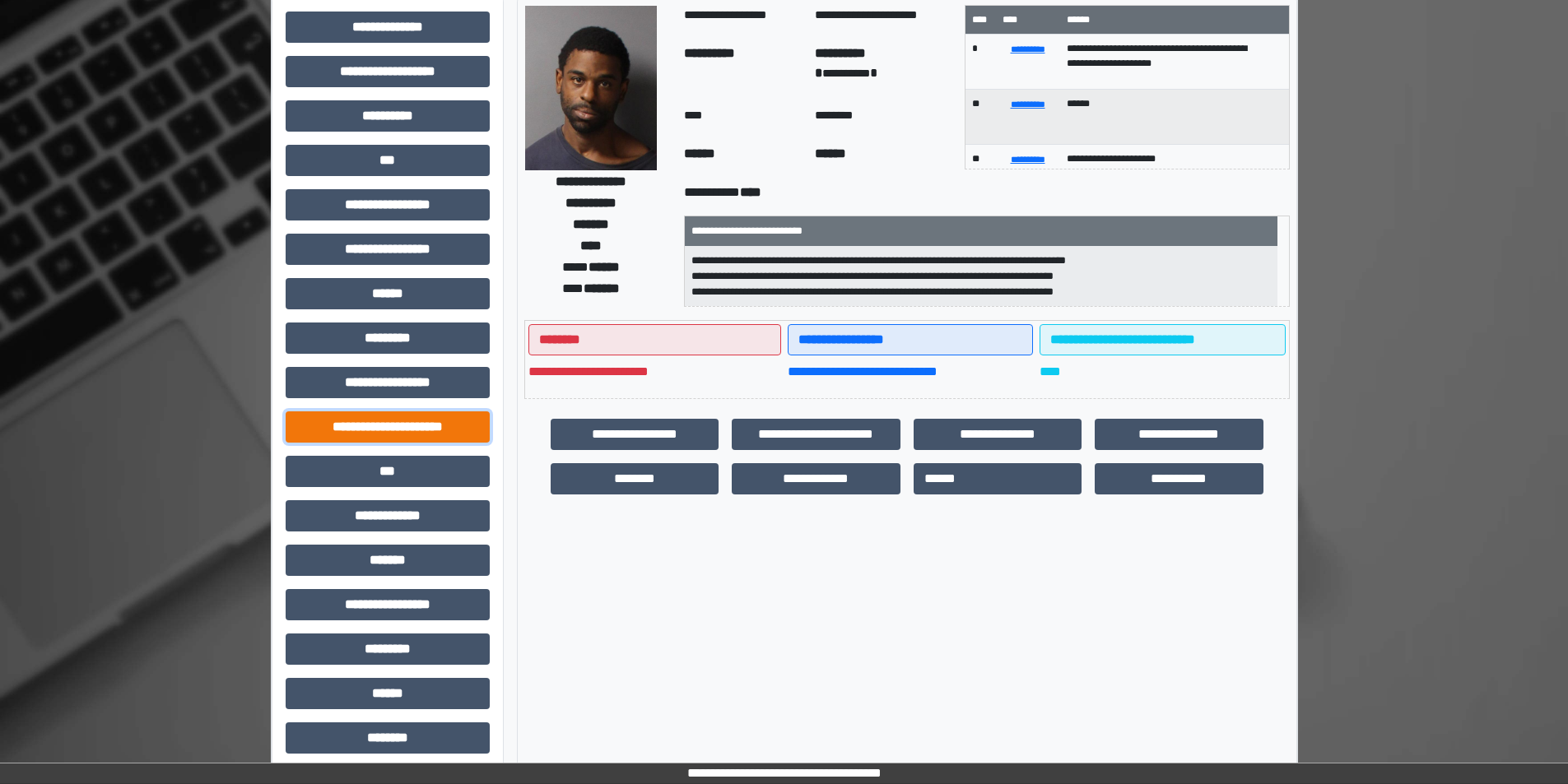drag, startPoint x: 433, startPoint y: 422, endPoint x: 430, endPoint y: 434, distance: 12.3693169 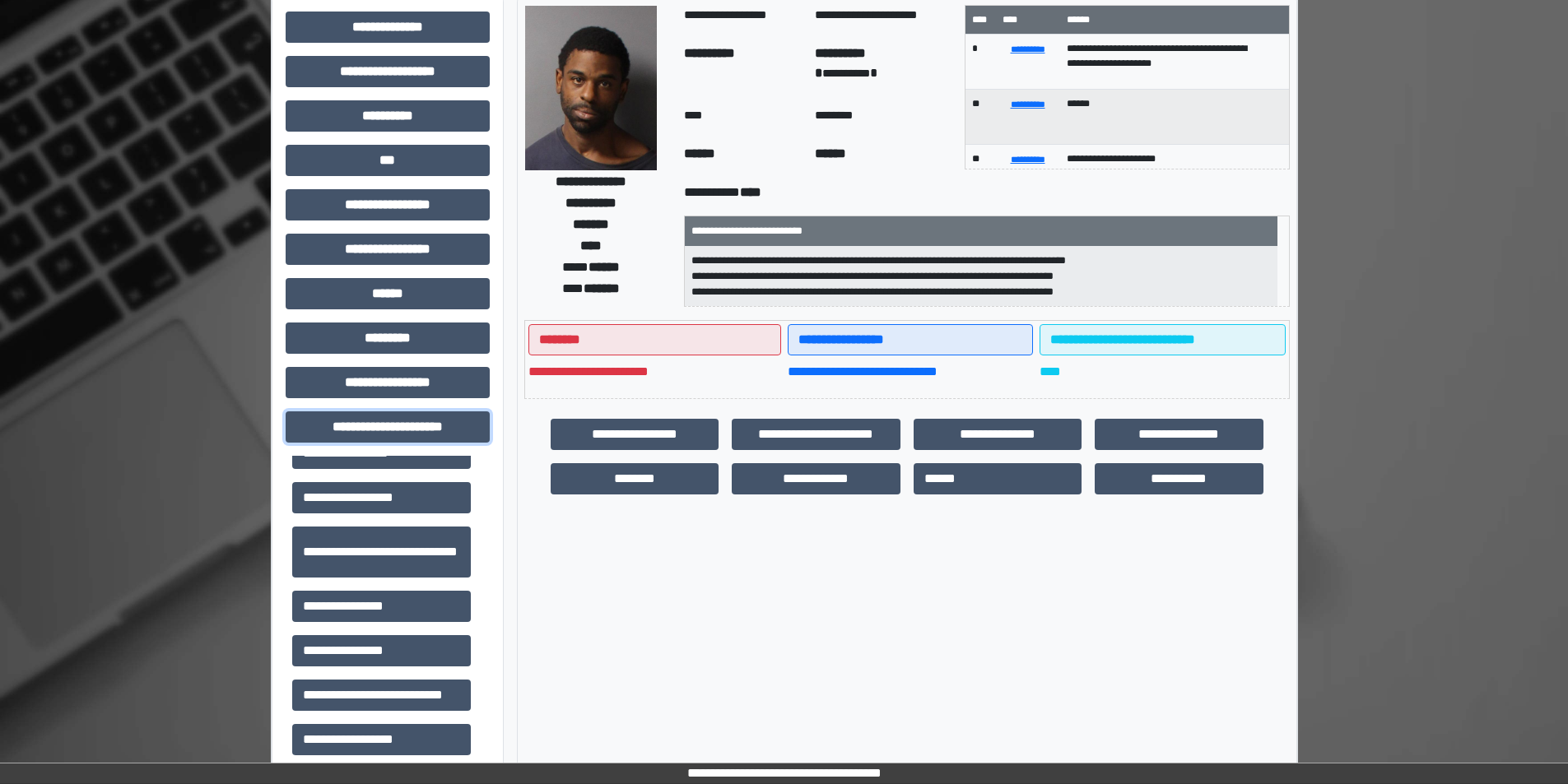 scroll, scrollTop: 38, scrollLeft: 0, axis: vertical 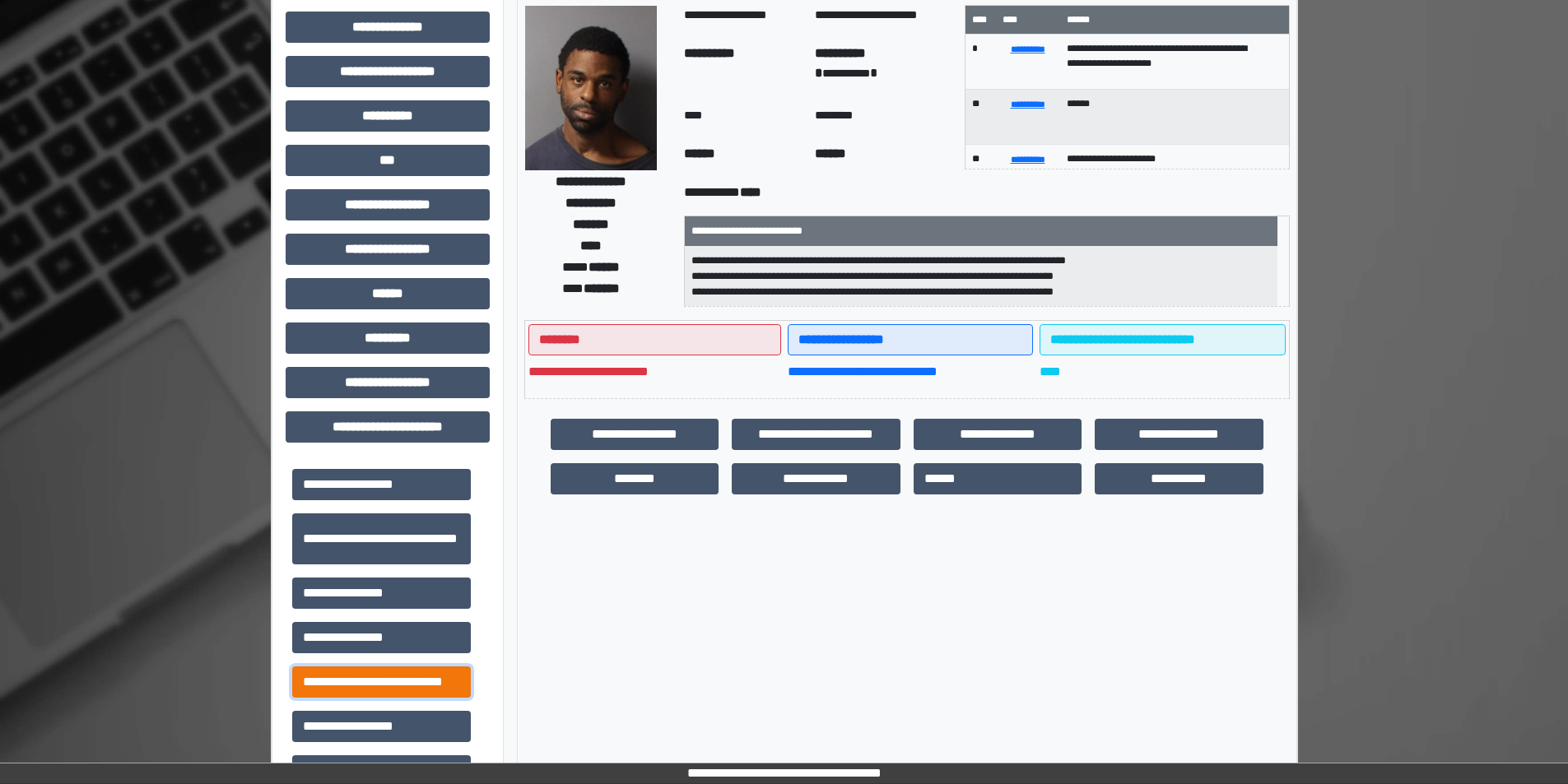 click on "**********" at bounding box center [381, 682] 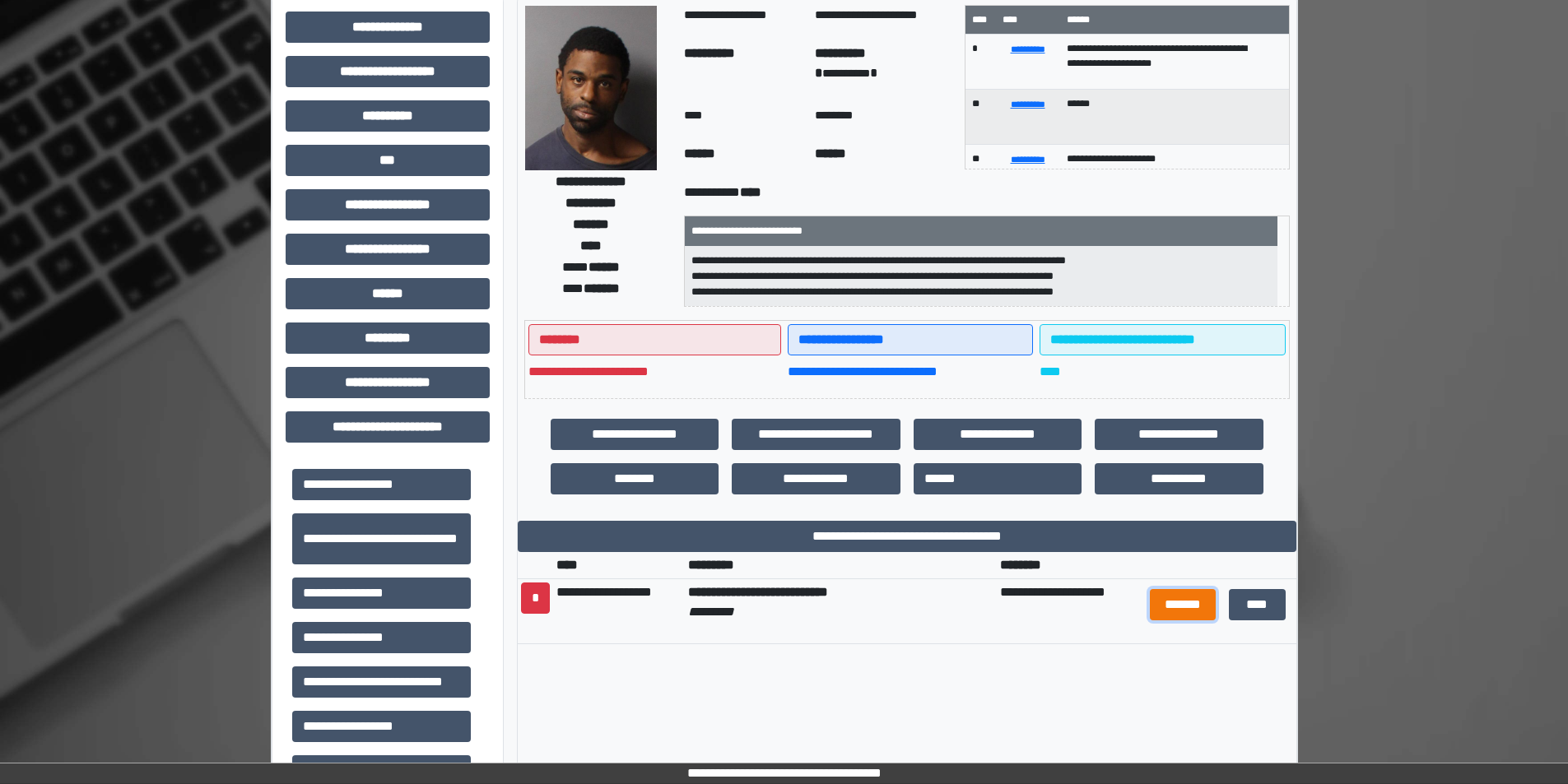 click on "*******" at bounding box center [1183, 605] 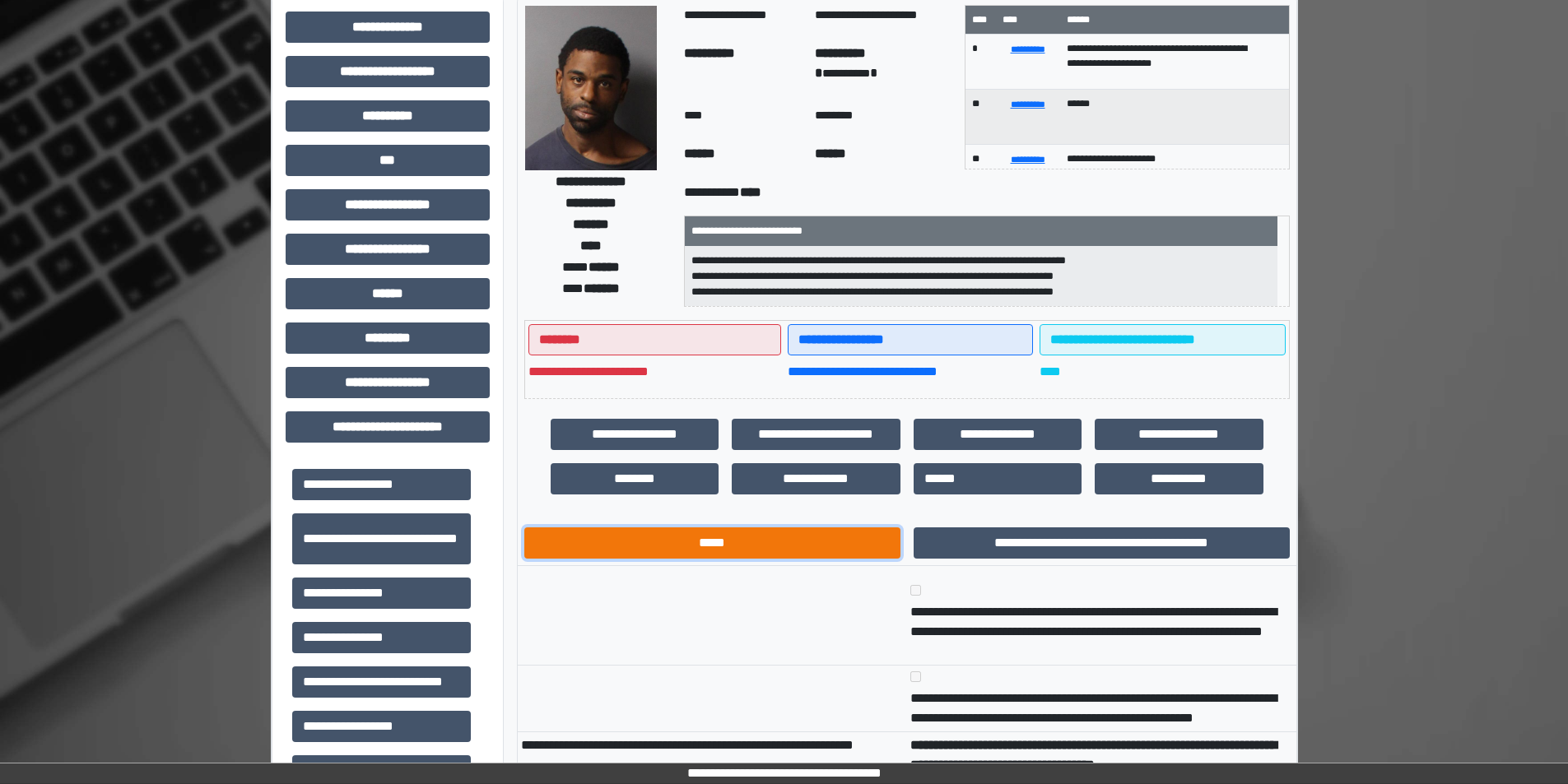 click on "*****" at bounding box center (712, 543) 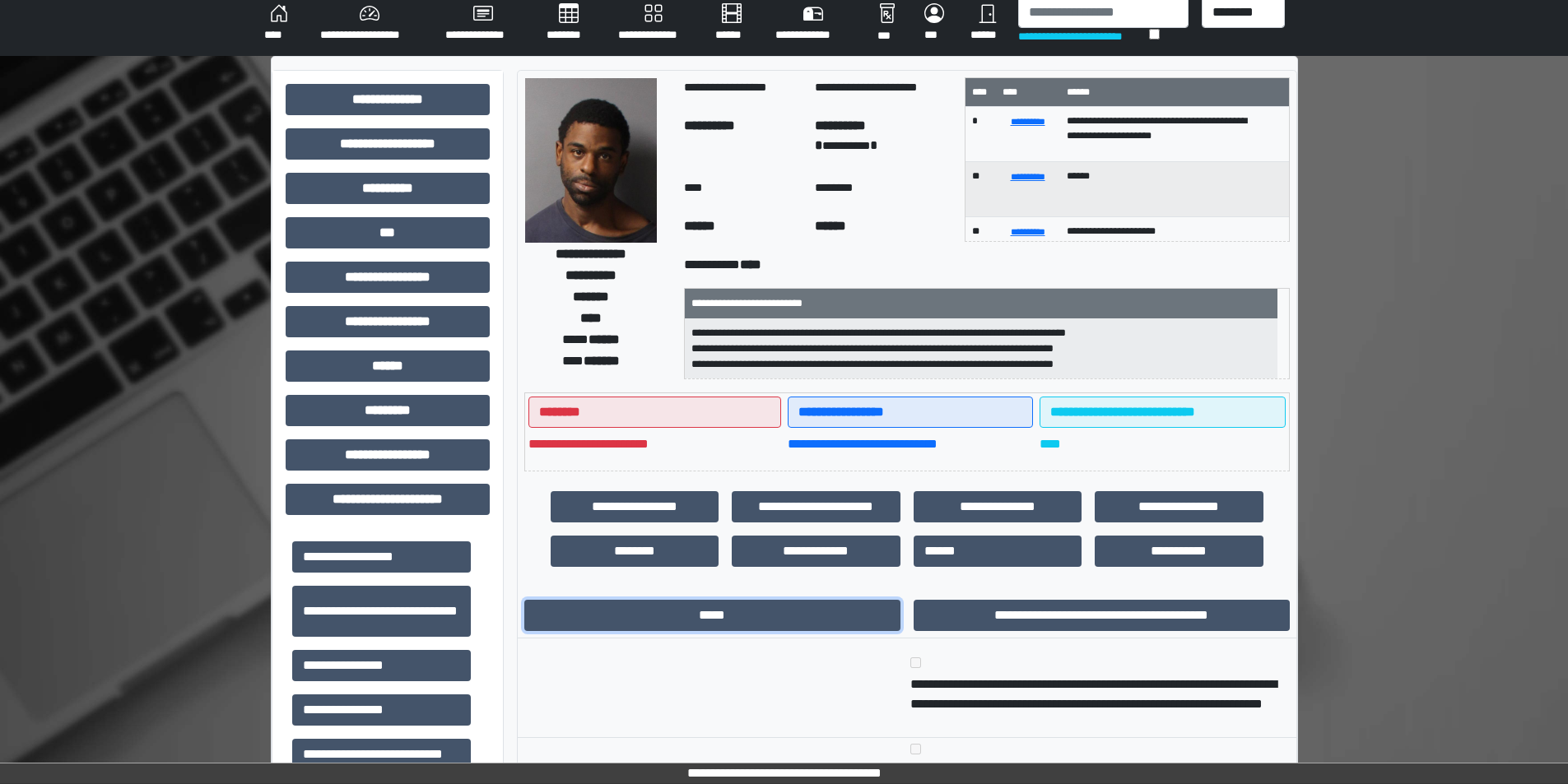 scroll, scrollTop: 0, scrollLeft: 0, axis: both 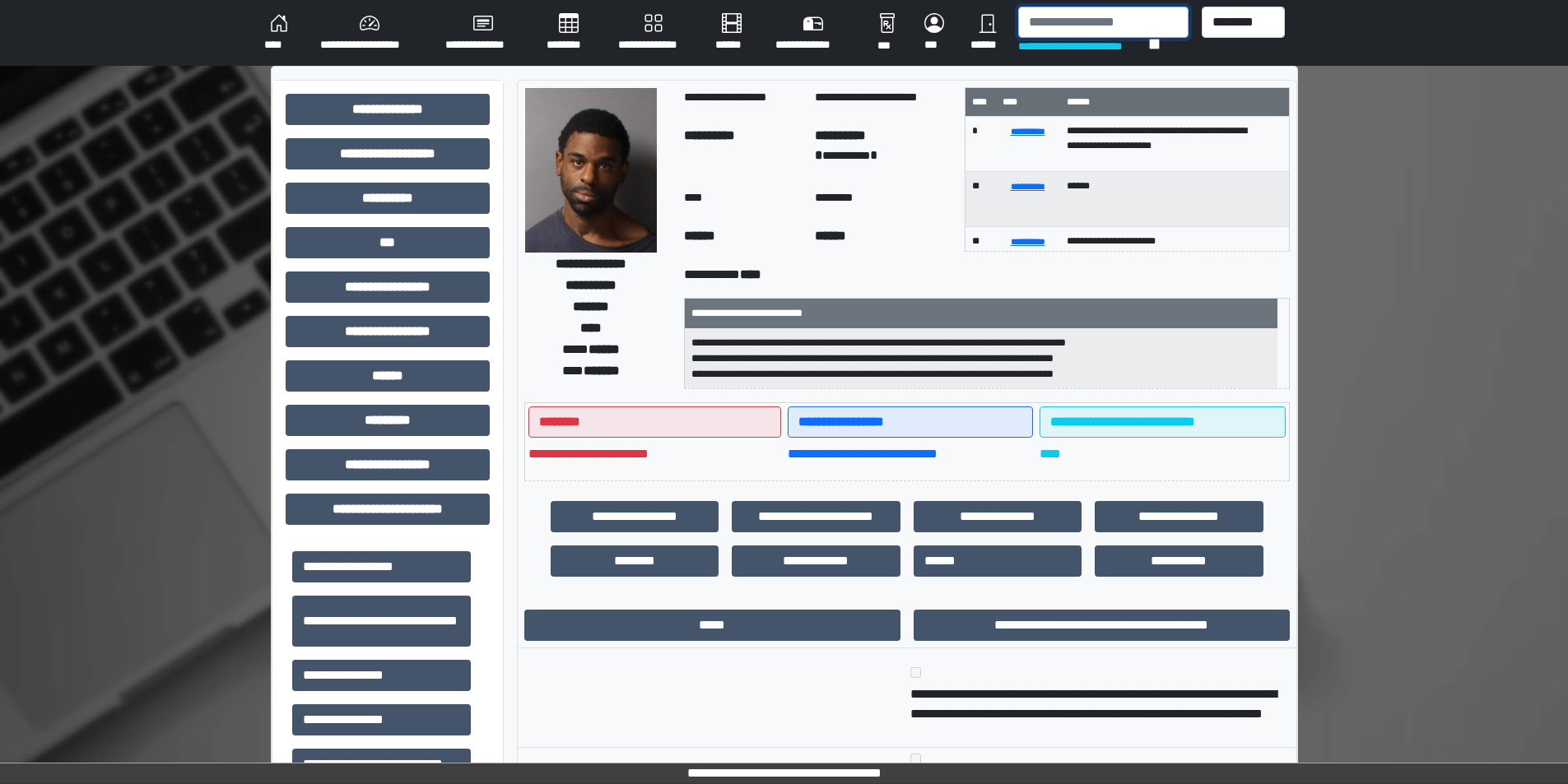 click at bounding box center (1103, 22) 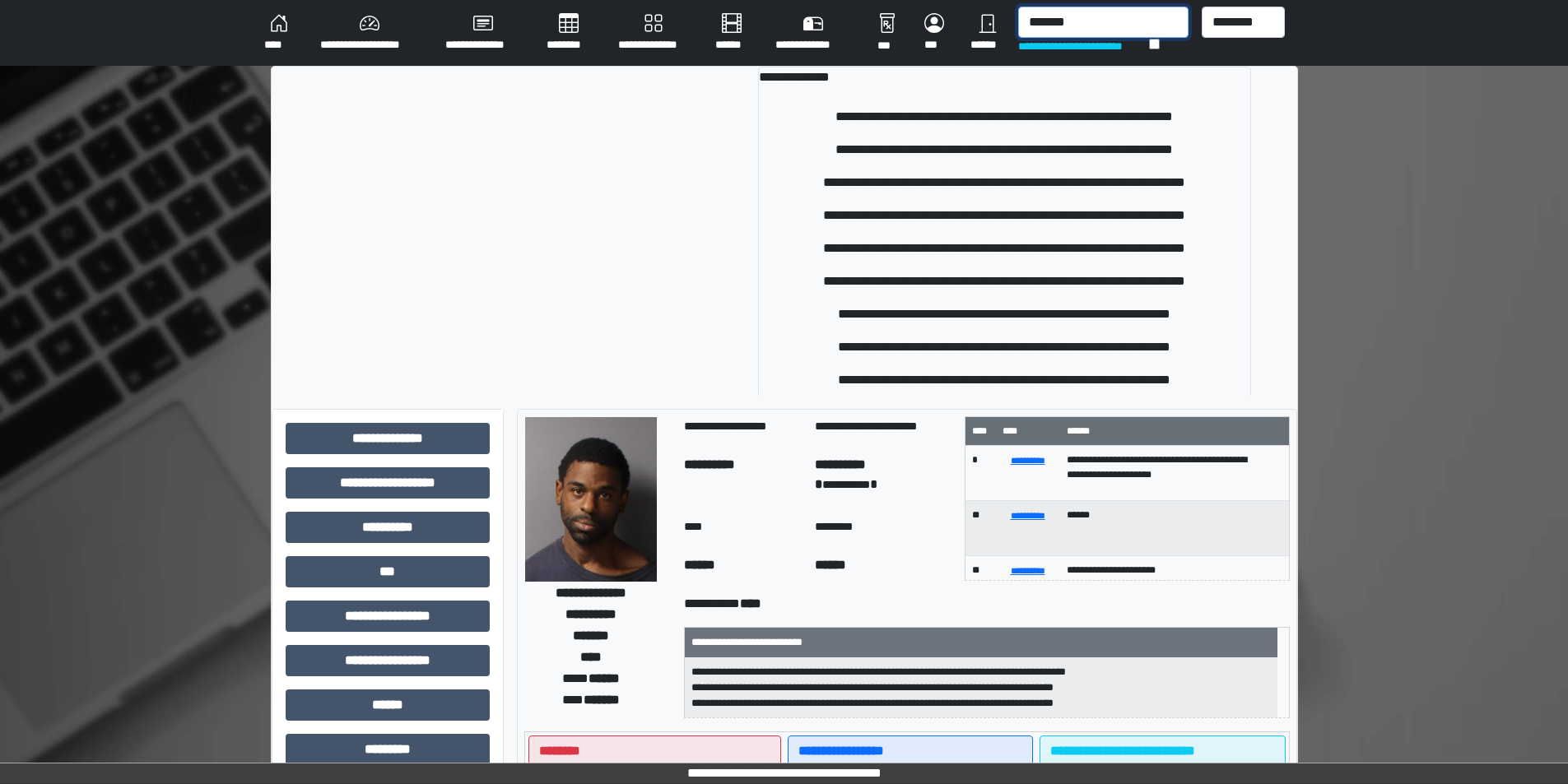 type on "******" 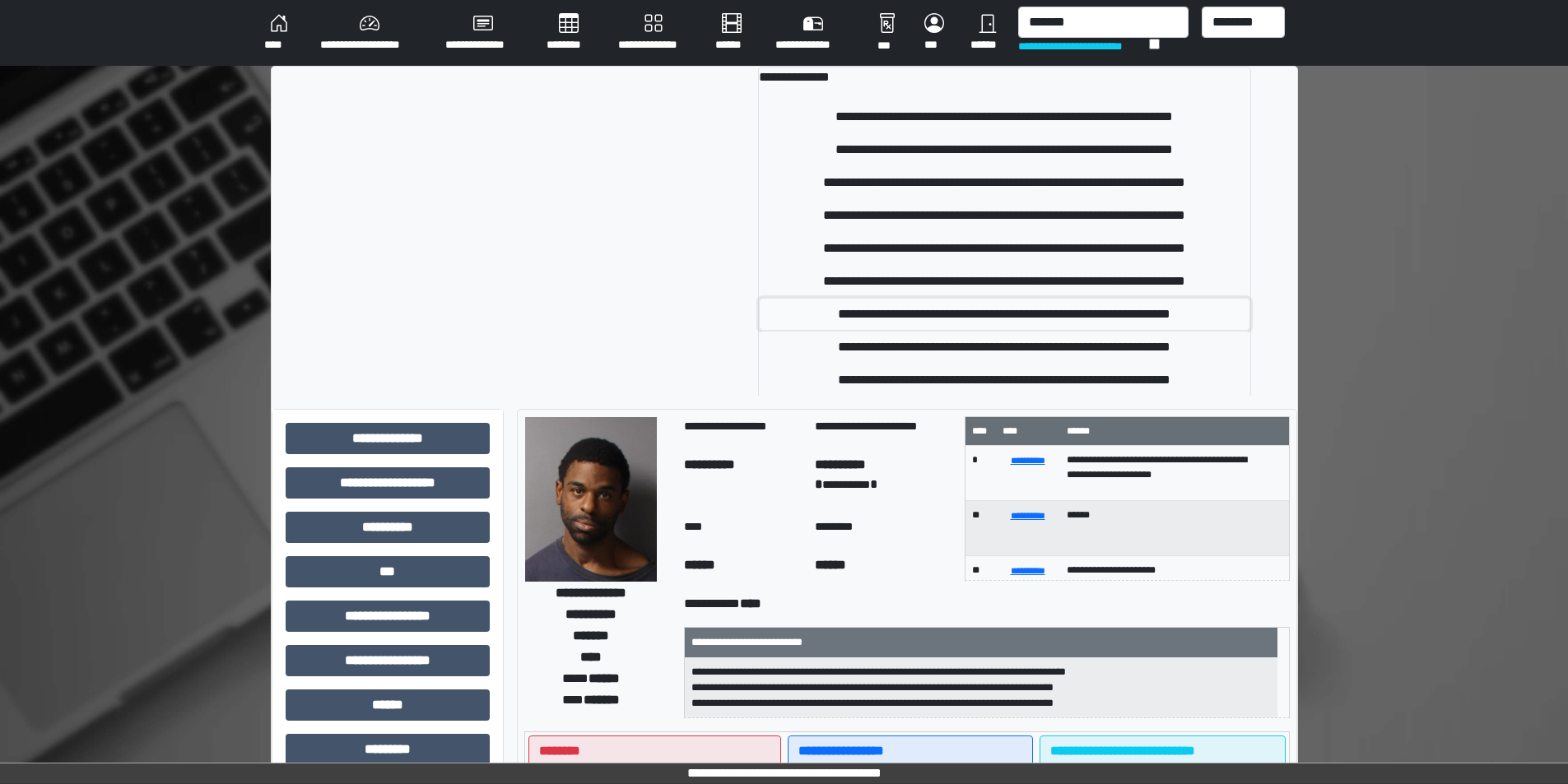 click on "**********" at bounding box center (1004, 314) 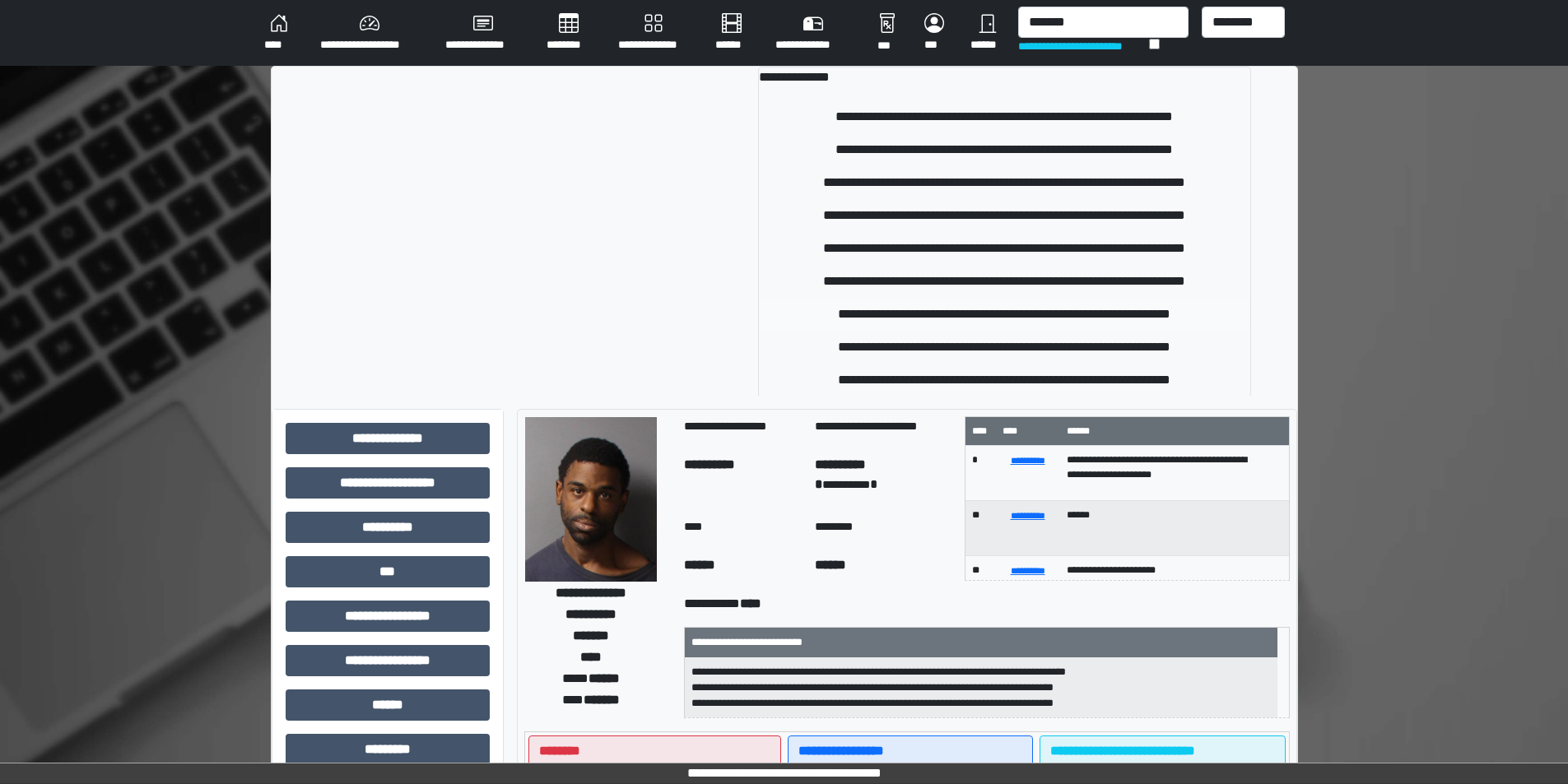type 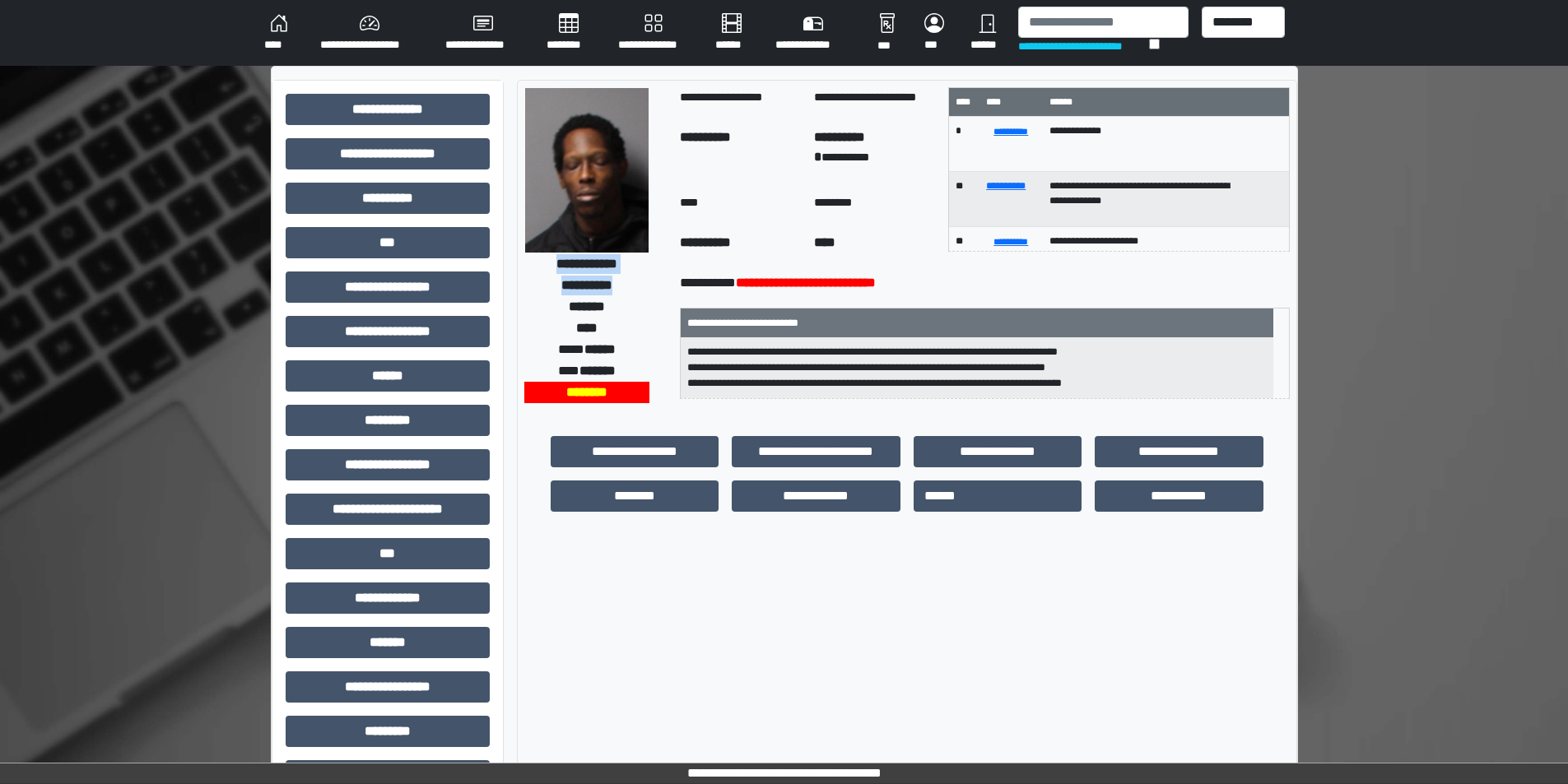 drag, startPoint x: 540, startPoint y: 262, endPoint x: 635, endPoint y: 277, distance: 96.17692 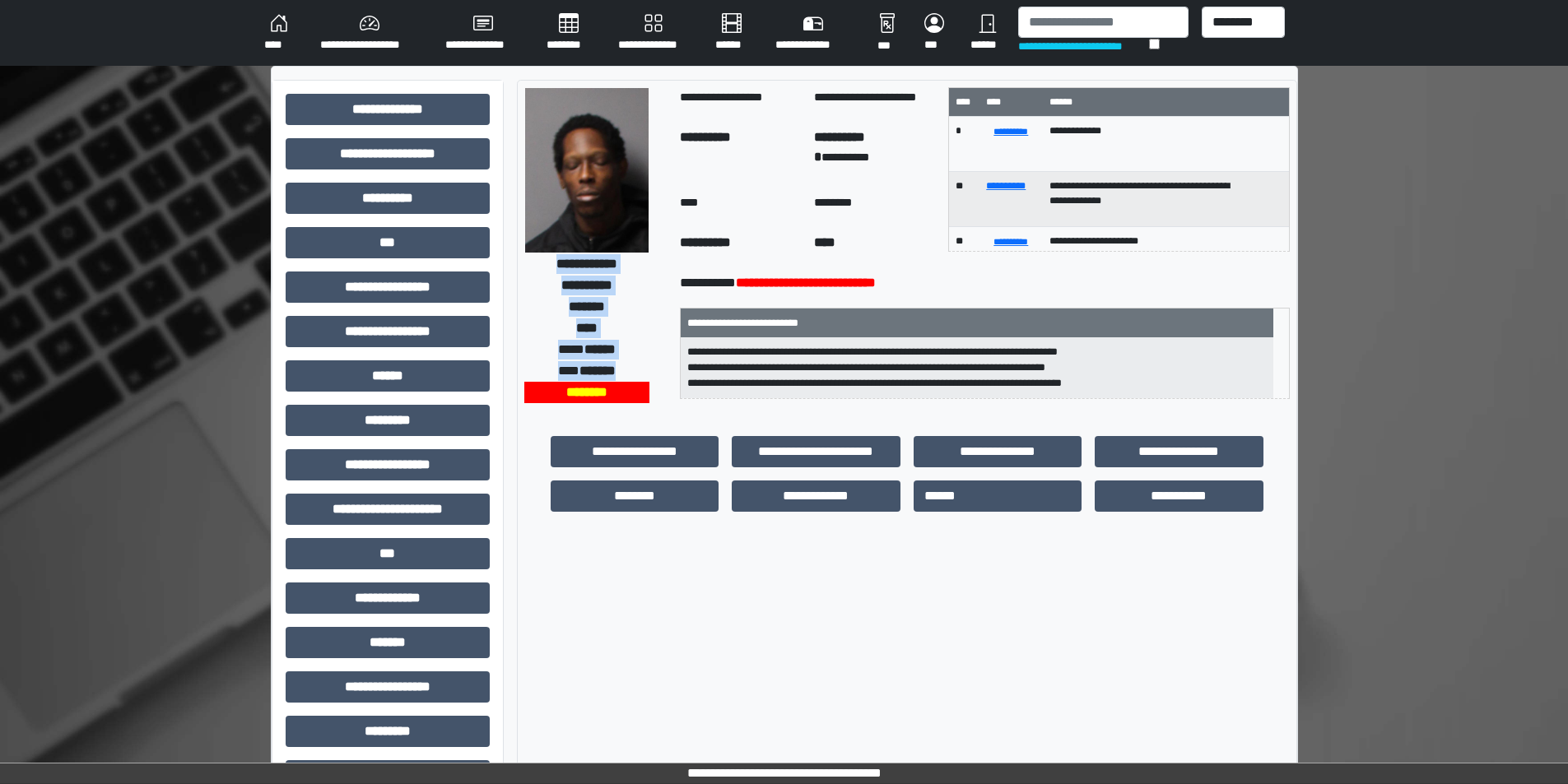 drag, startPoint x: 634, startPoint y: 369, endPoint x: 537, endPoint y: 267, distance: 140.75866 